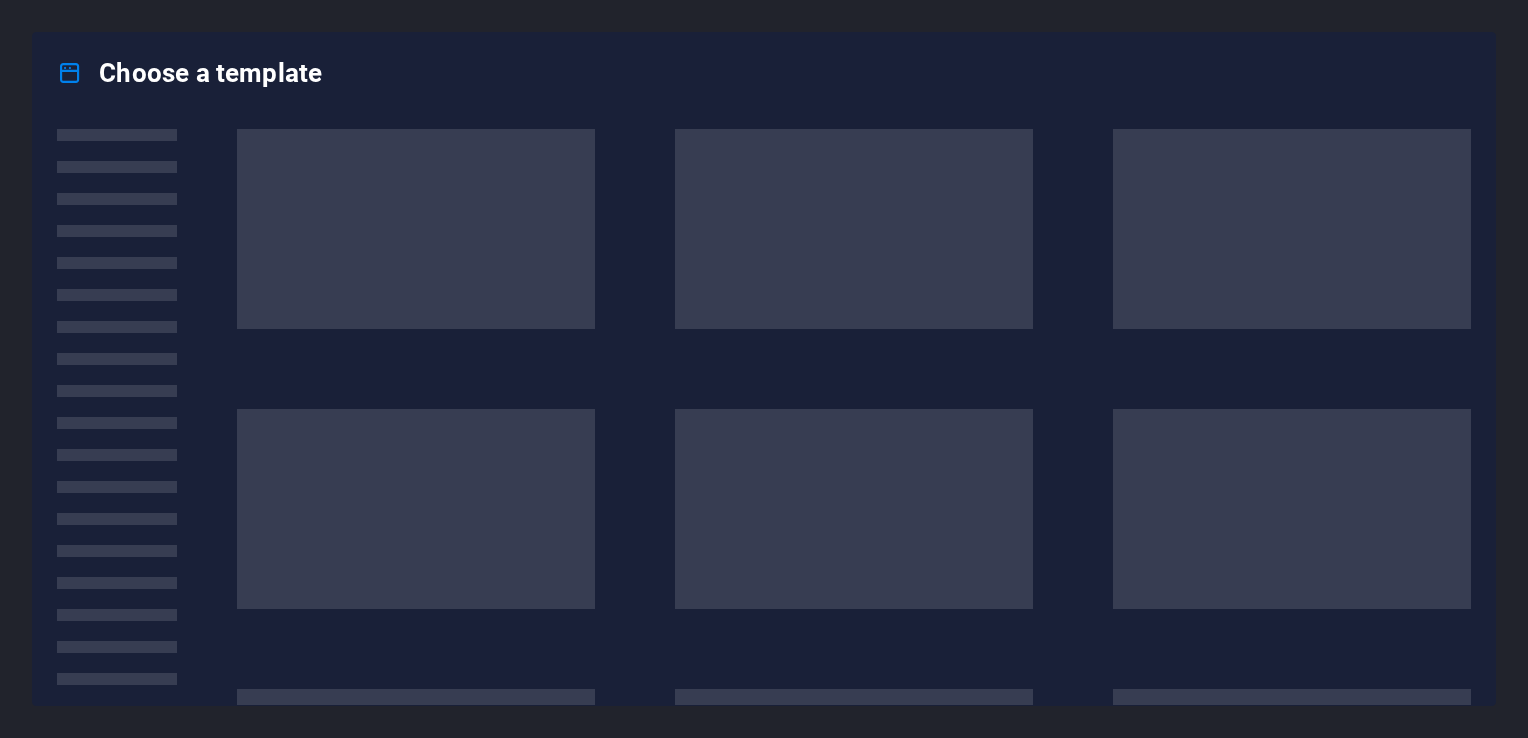 scroll, scrollTop: 0, scrollLeft: 0, axis: both 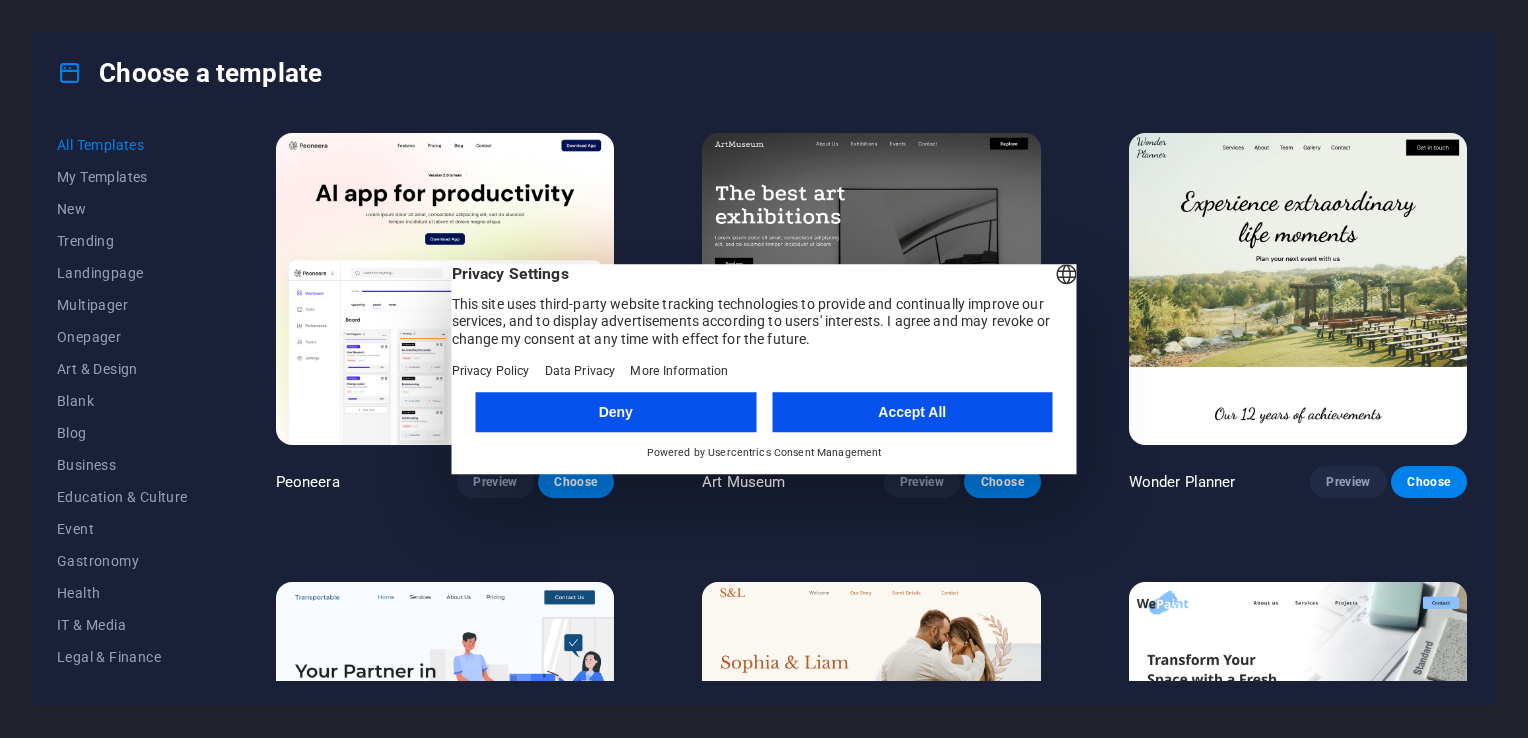 click on "Accept All" at bounding box center [912, 412] 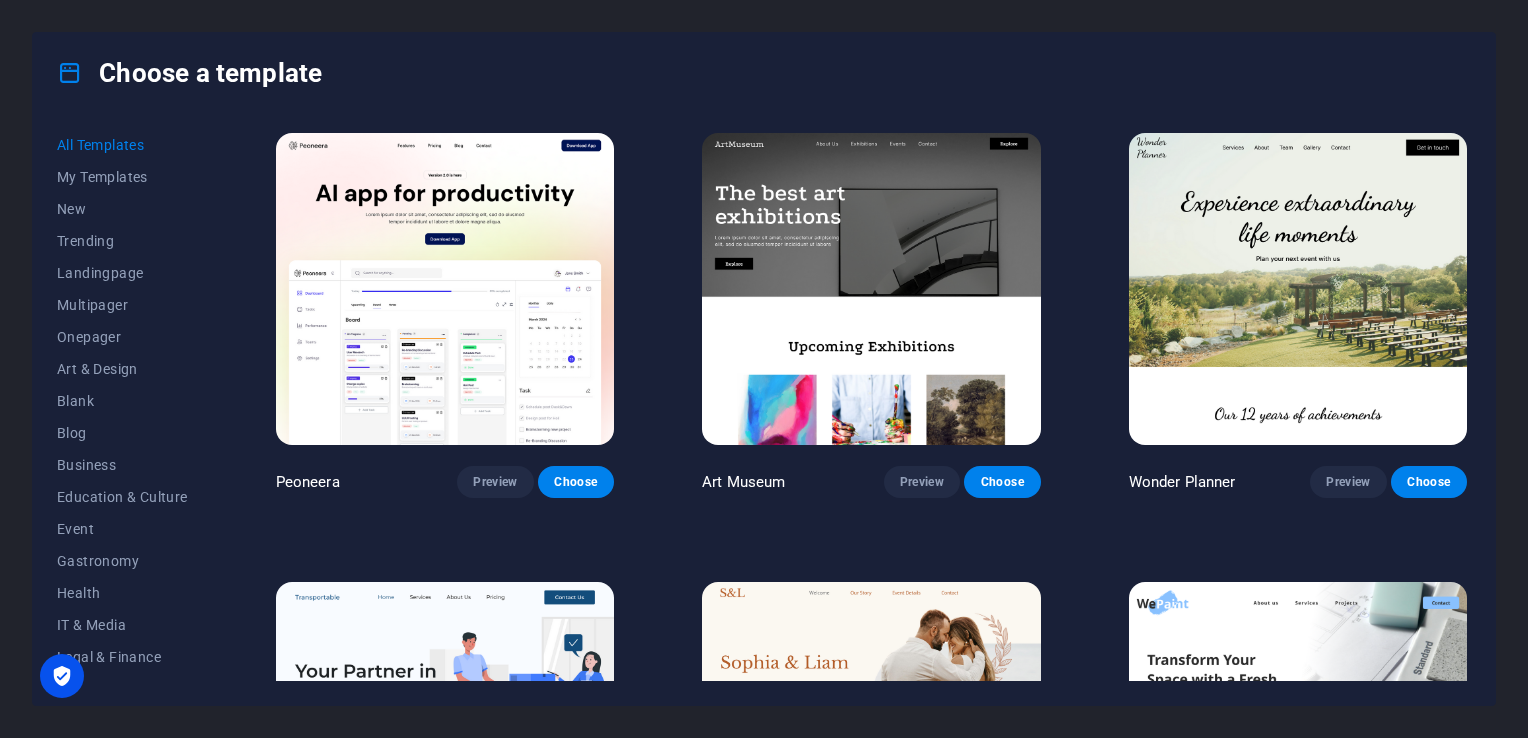 click on "Choose a template All Templates My Templates New Trending Landingpage Multipager Onepager Art & Design Blank Blog Business Education & Culture Event Gastronomy Health IT & Media Legal & Finance Non-Profit Performance Portfolio Services Sports & Beauty Trades Travel Wireframe Peoneera Preview Choose Art Museum Preview Choose Wonder Planner Preview Choose Transportable Preview Choose S&L Preview Choose WePaint Preview Choose Eco-Con Preview Choose MeetUp Preview Choose Help & Care Preview Choose Podcaster Preview Choose Academix Preview Choose BIG [PERSON_NAME] Shop Preview Choose Health & Food Preview Choose UrbanNest Interiors Preview Choose Green Change Preview Choose The Beauty Temple Preview Choose WeTrain Preview Choose Cleaner Preview Choose [PERSON_NAME] Preview Choose Delicioso Preview Choose Dream Garden Preview Choose LumeDeAqua Preview Choose Pets Care Preview Choose SafeSpace Preview Choose Midnight Rain Bar Preview Choose Drive Preview Choose Estator Preview Choose Health Group Preview Choose Preview One" at bounding box center [764, 369] 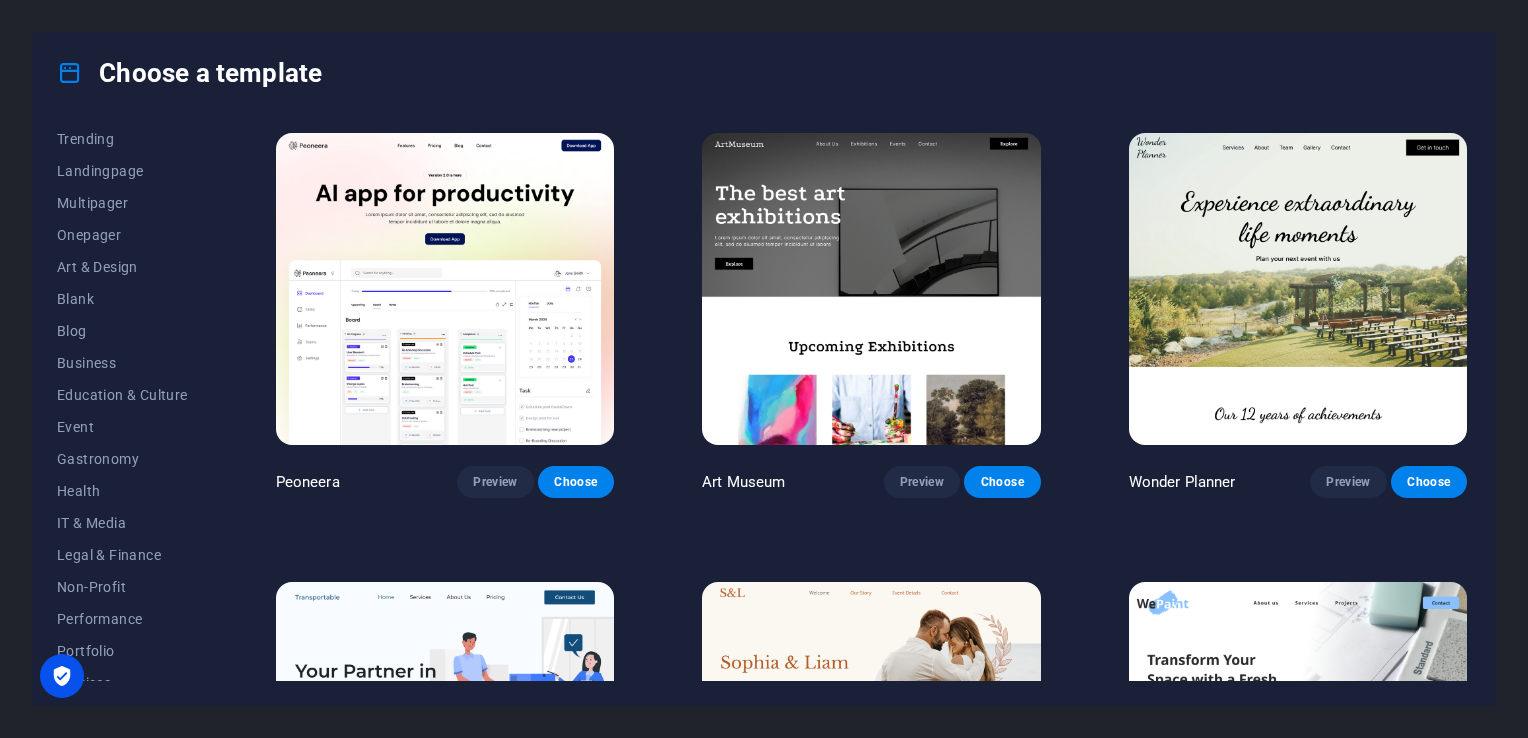 scroll, scrollTop: 100, scrollLeft: 0, axis: vertical 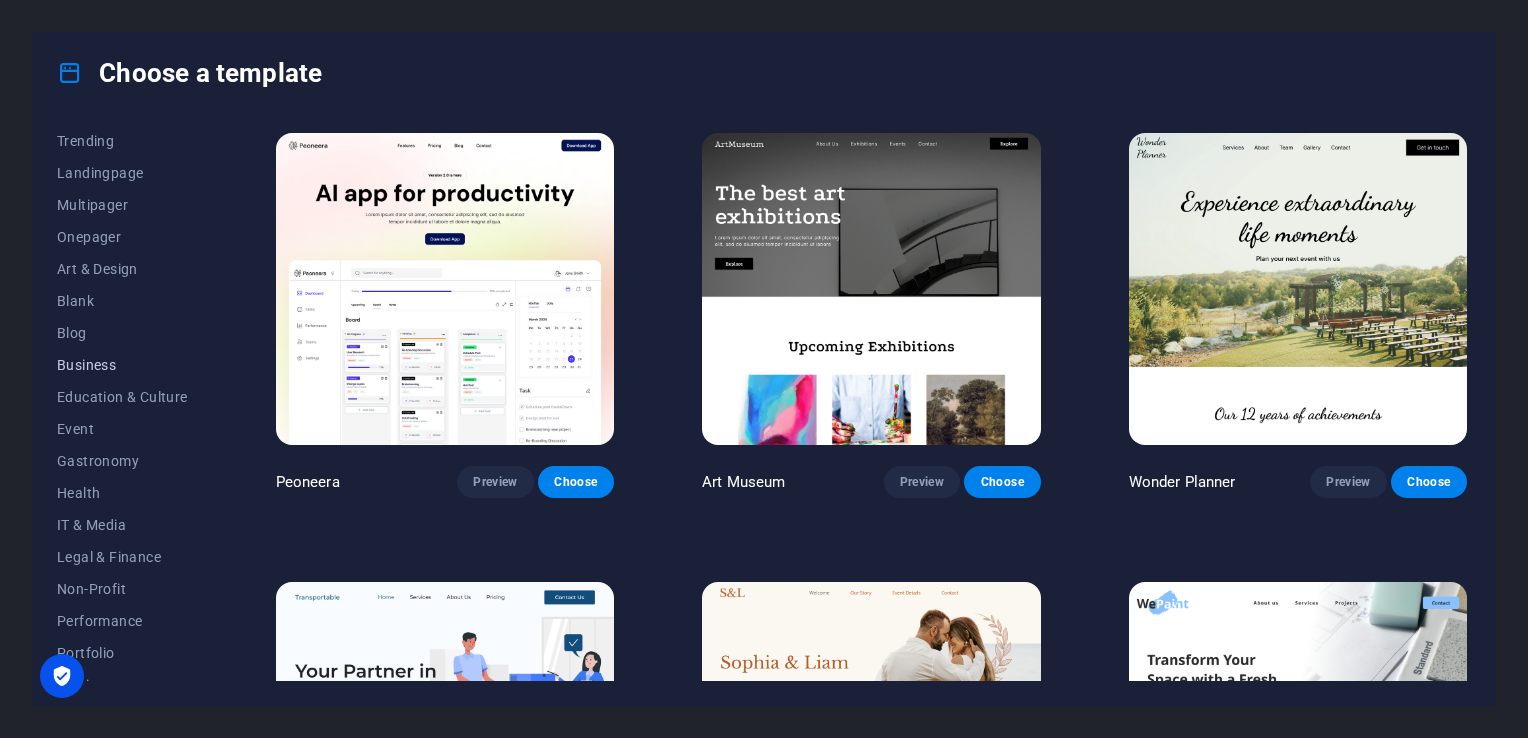 click on "Business" at bounding box center (122, 365) 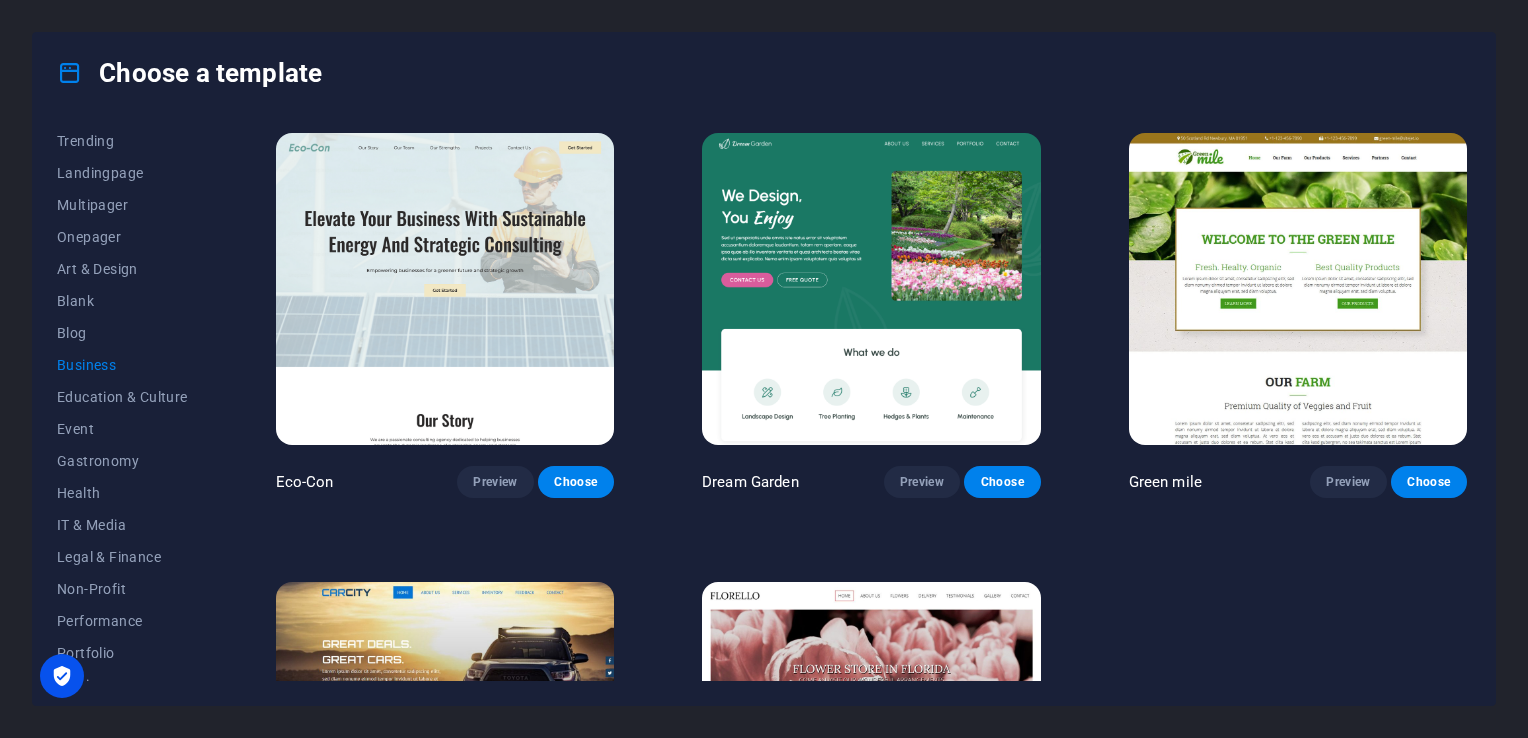 drag, startPoint x: 1471, startPoint y: 451, endPoint x: 1483, endPoint y: 548, distance: 97.73945 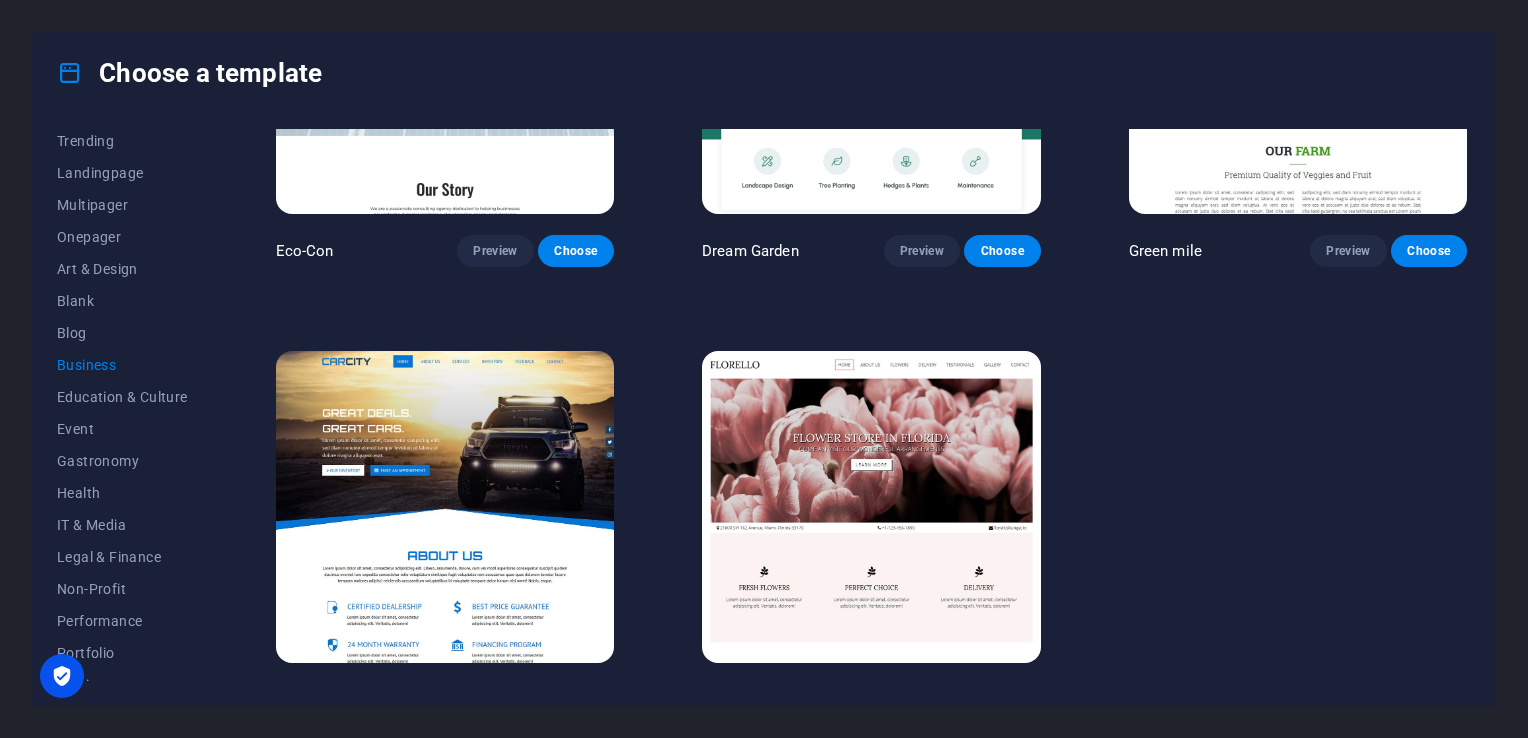 scroll, scrollTop: 260, scrollLeft: 0, axis: vertical 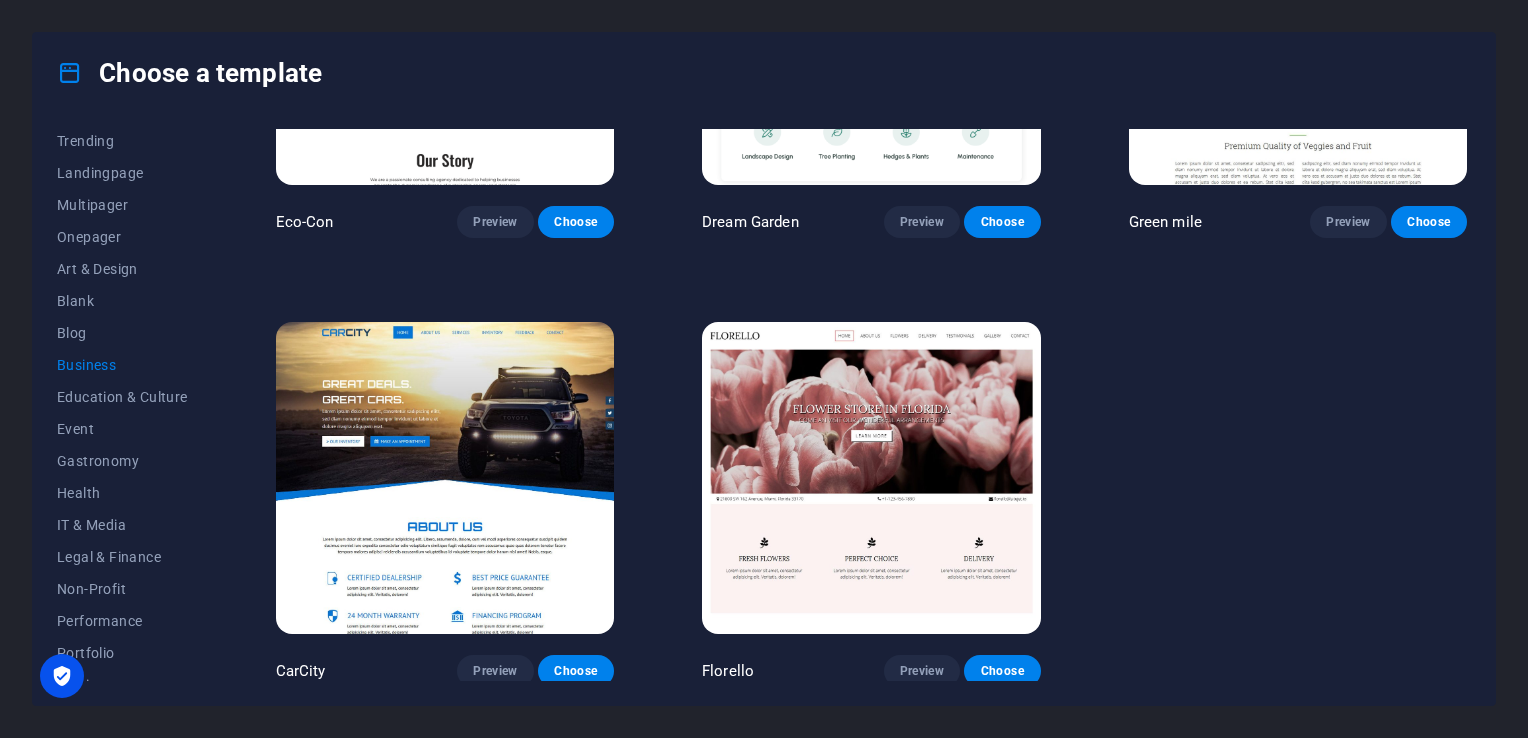 drag, startPoint x: 209, startPoint y: 435, endPoint x: 216, endPoint y: 480, distance: 45.54119 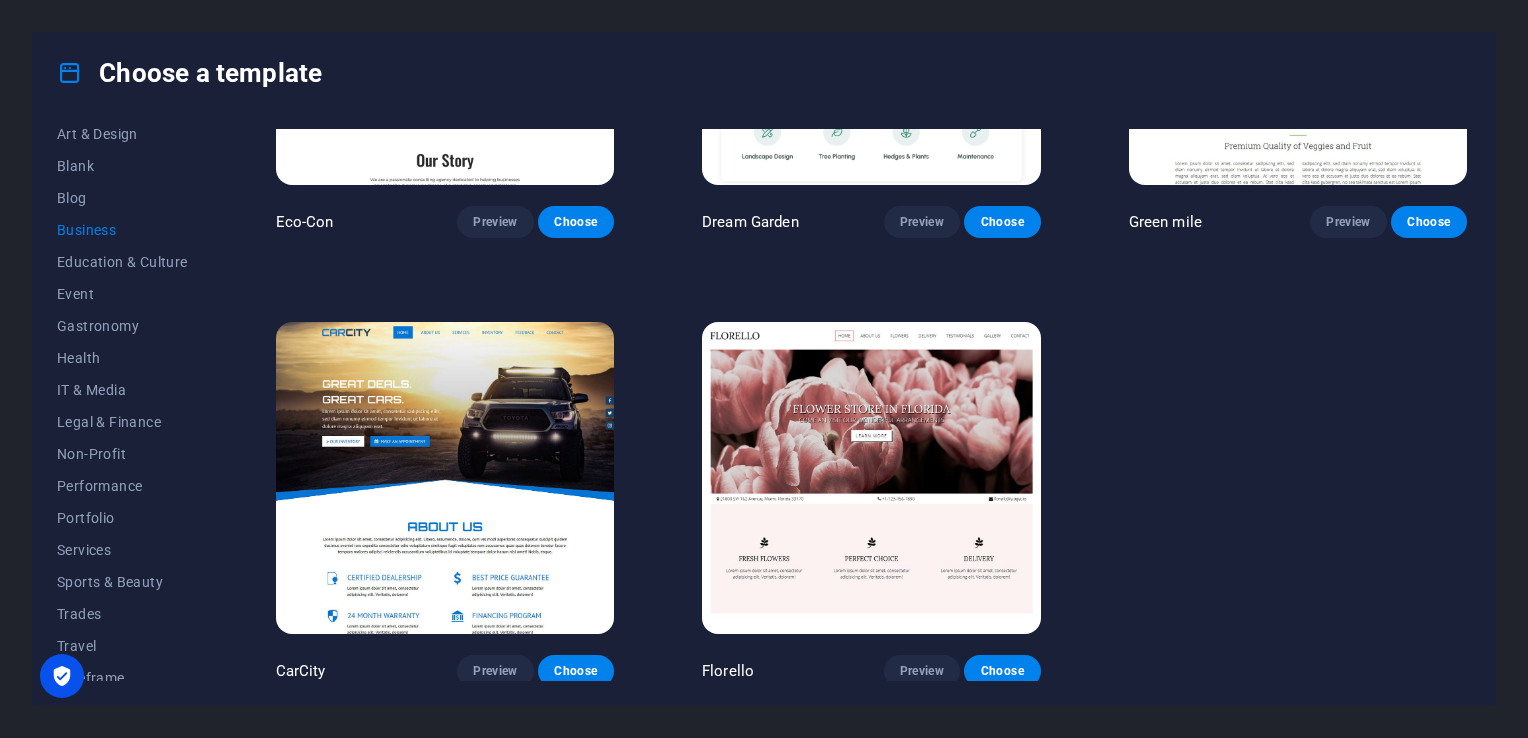 scroll, scrollTop: 247, scrollLeft: 0, axis: vertical 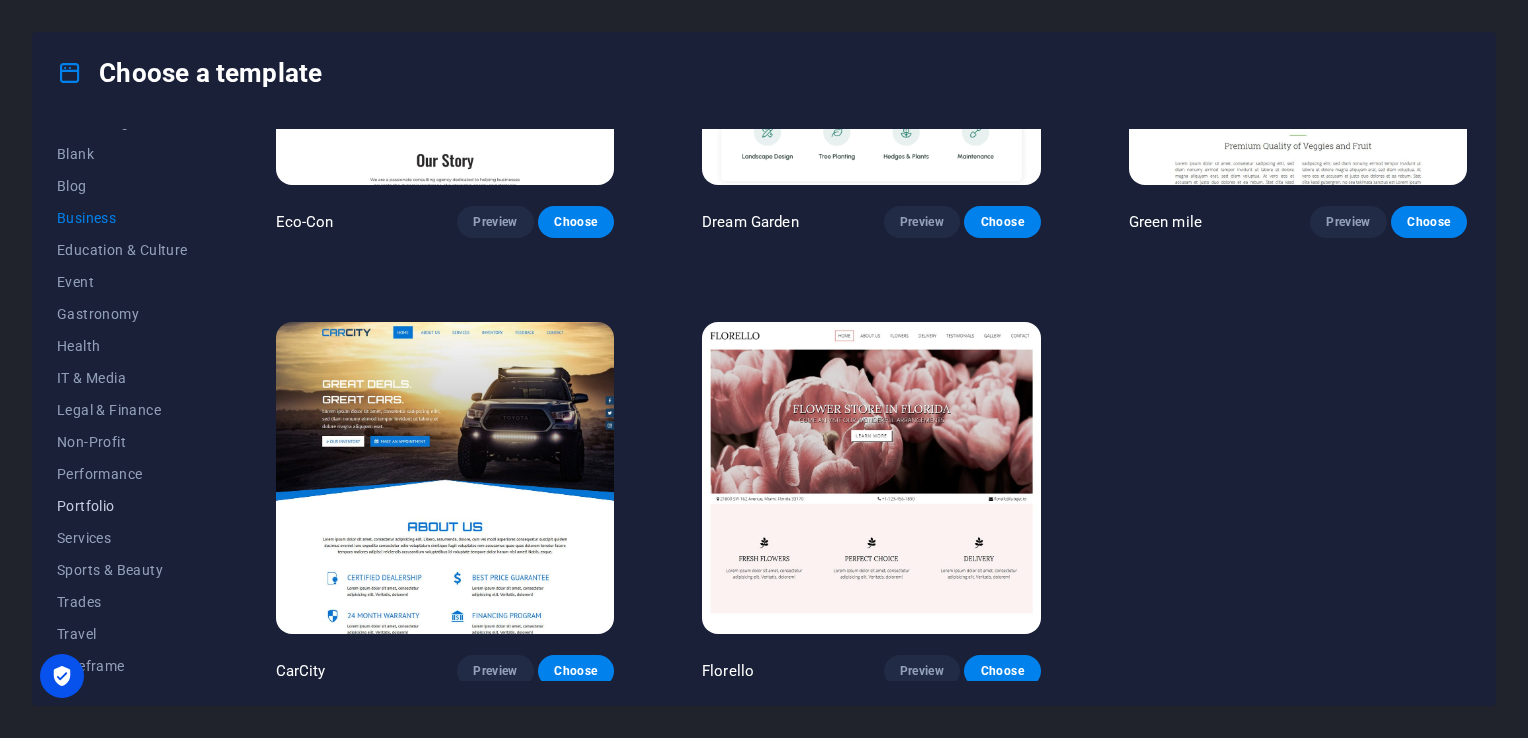 click on "Portfolio" at bounding box center (122, 506) 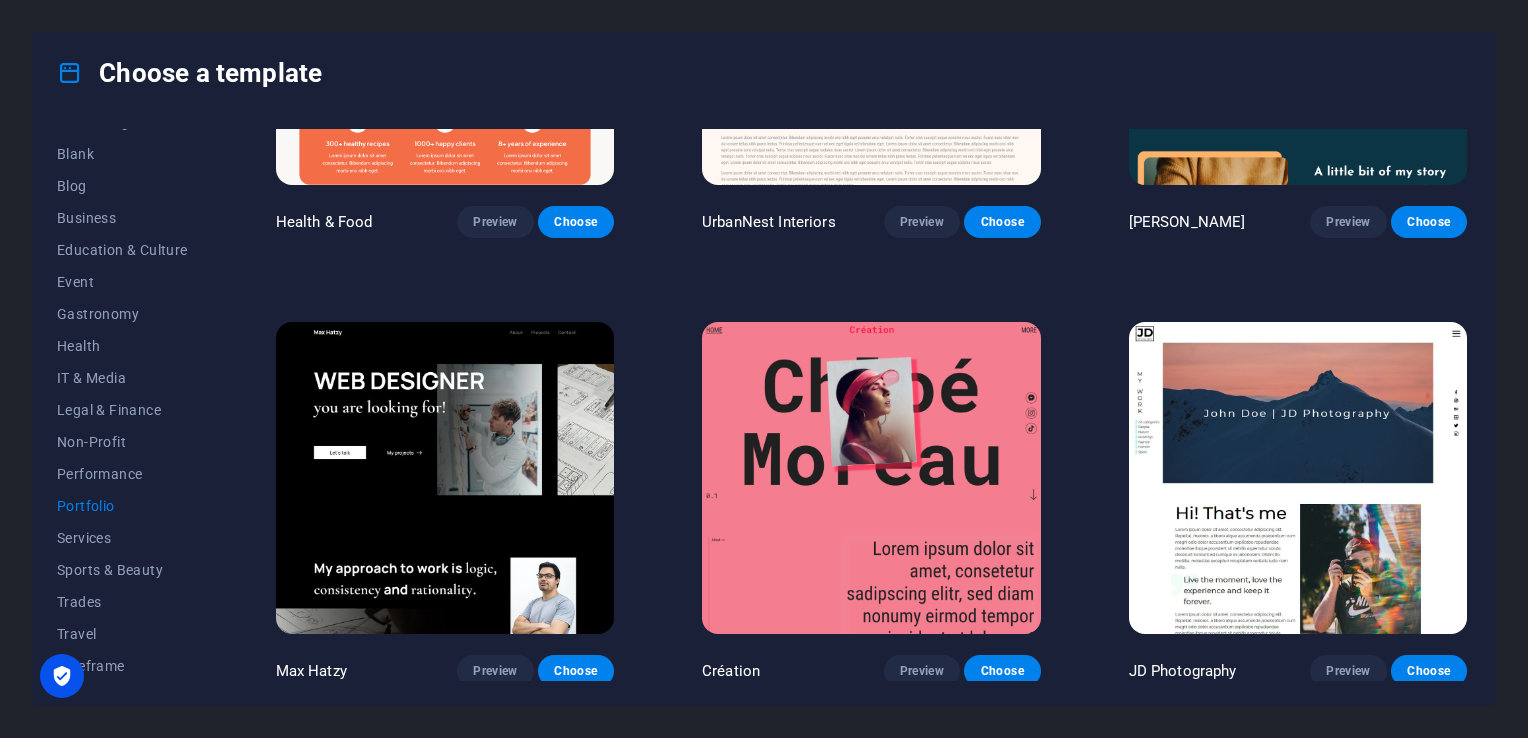 scroll, scrollTop: 0, scrollLeft: 0, axis: both 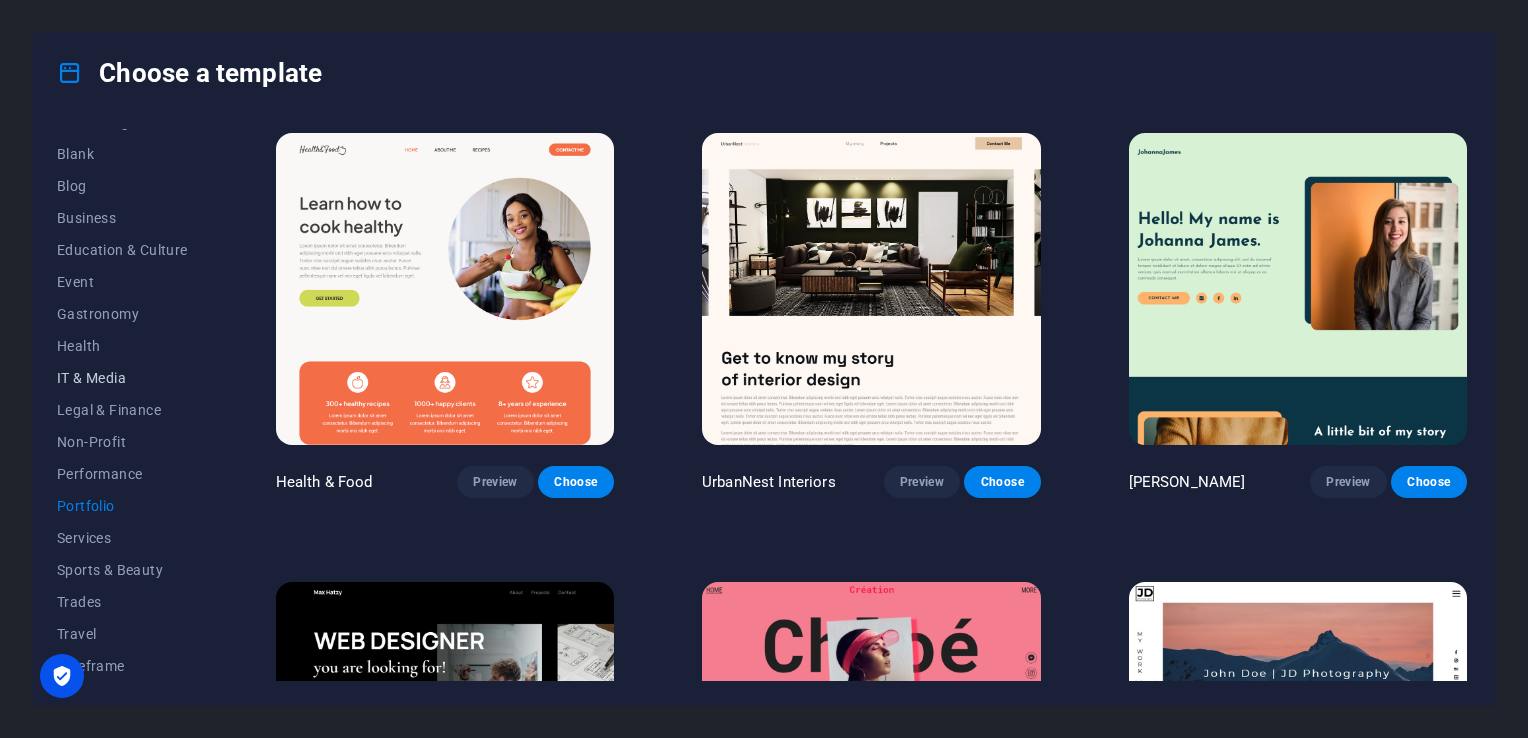 click on "IT & Media" at bounding box center (122, 378) 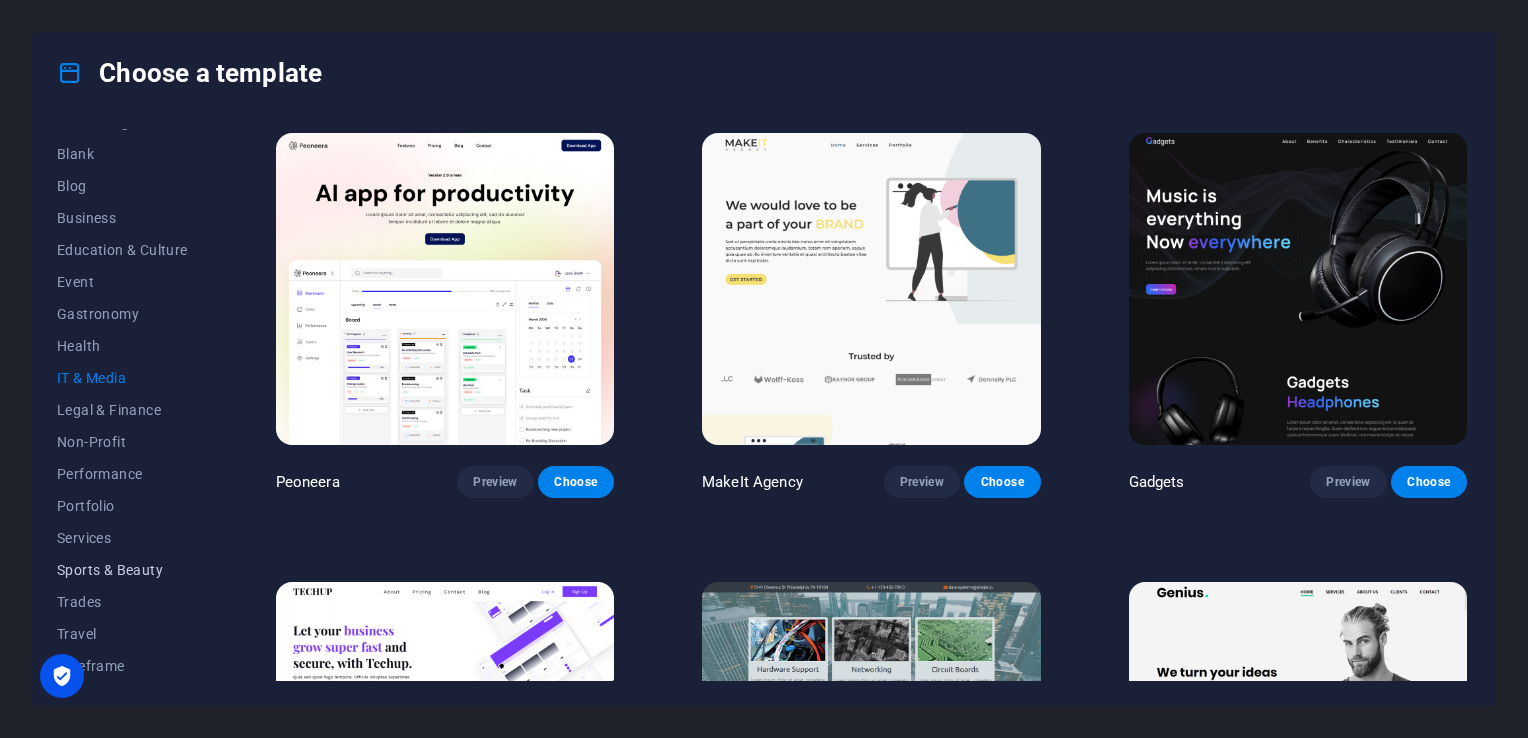 click on "Sports & Beauty" at bounding box center (122, 570) 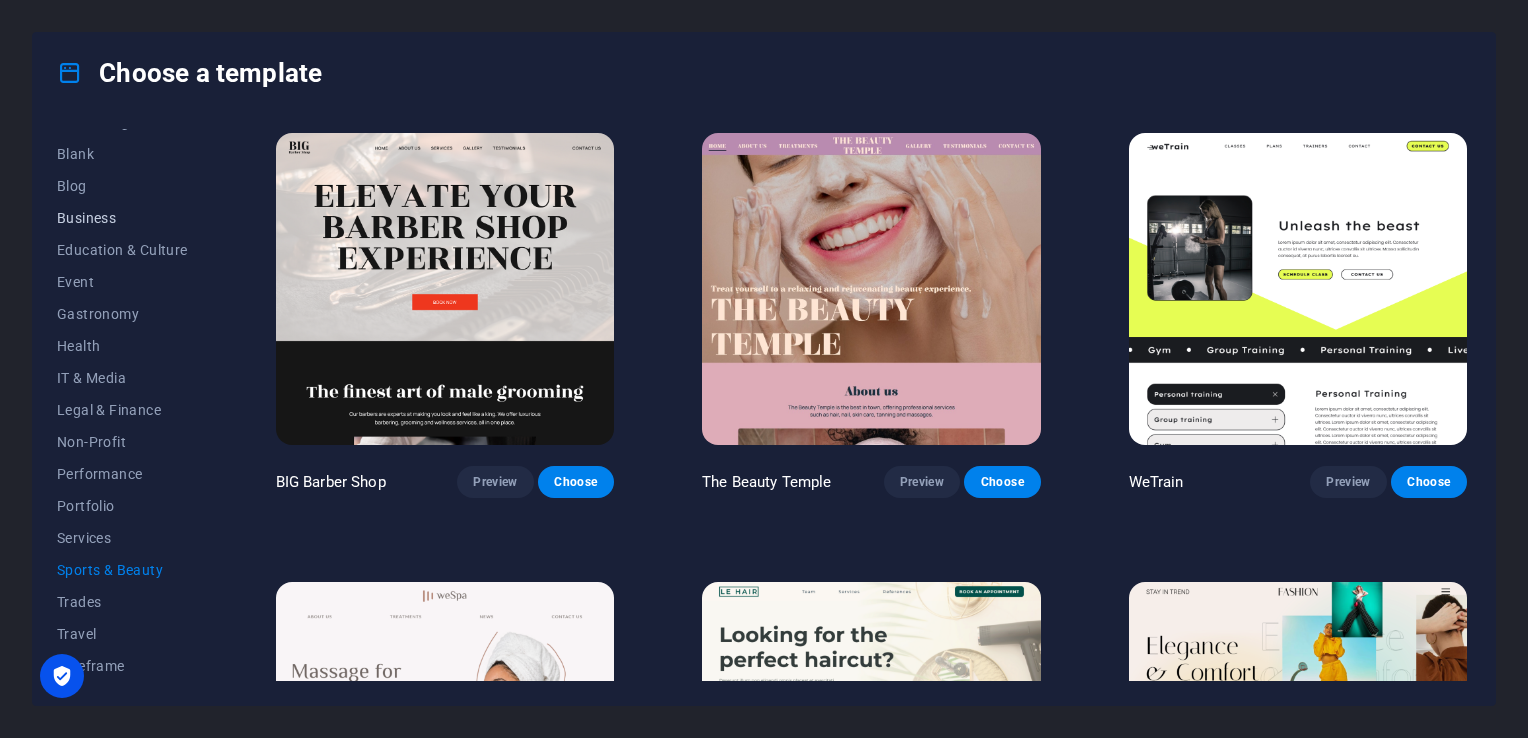 click on "Business" at bounding box center (122, 218) 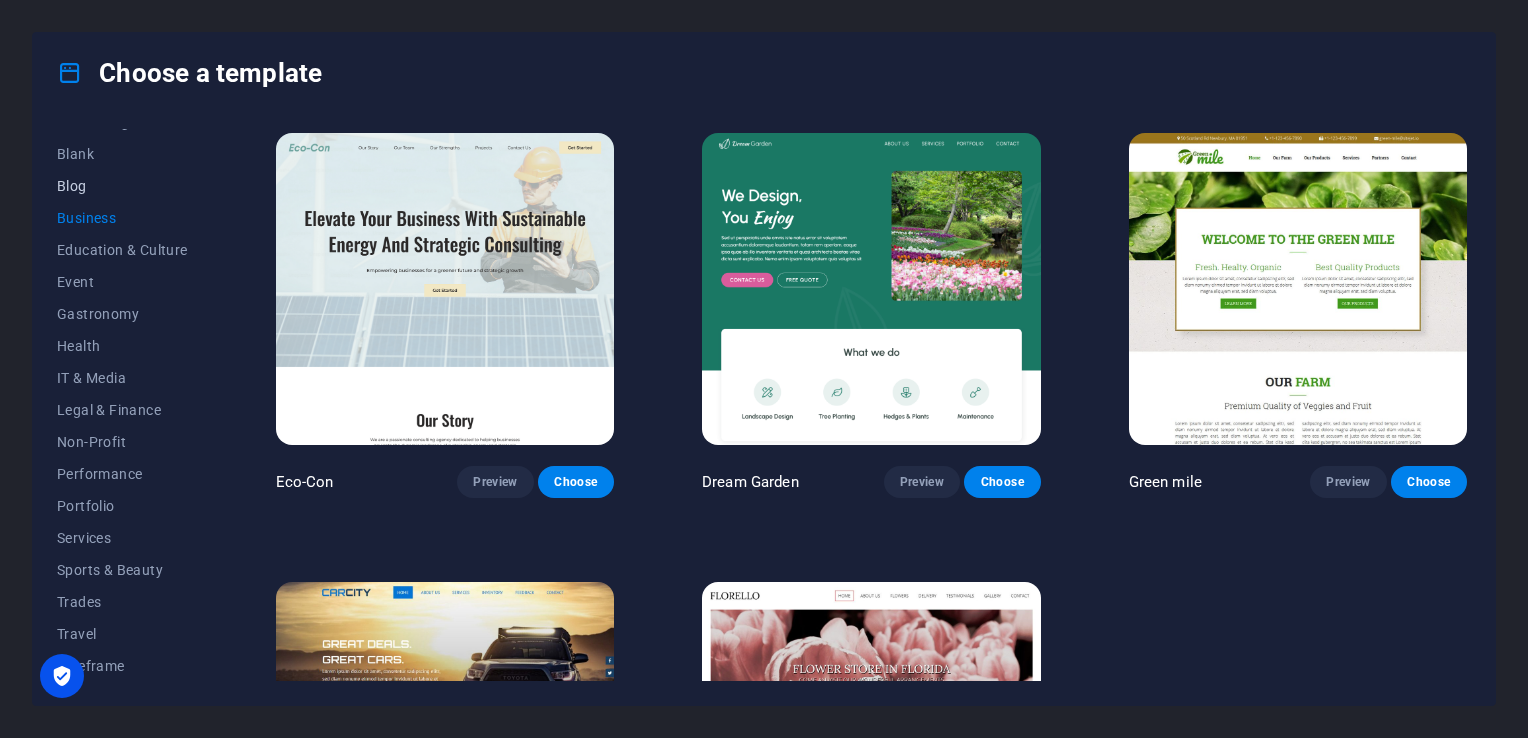 click on "Blog" at bounding box center [122, 186] 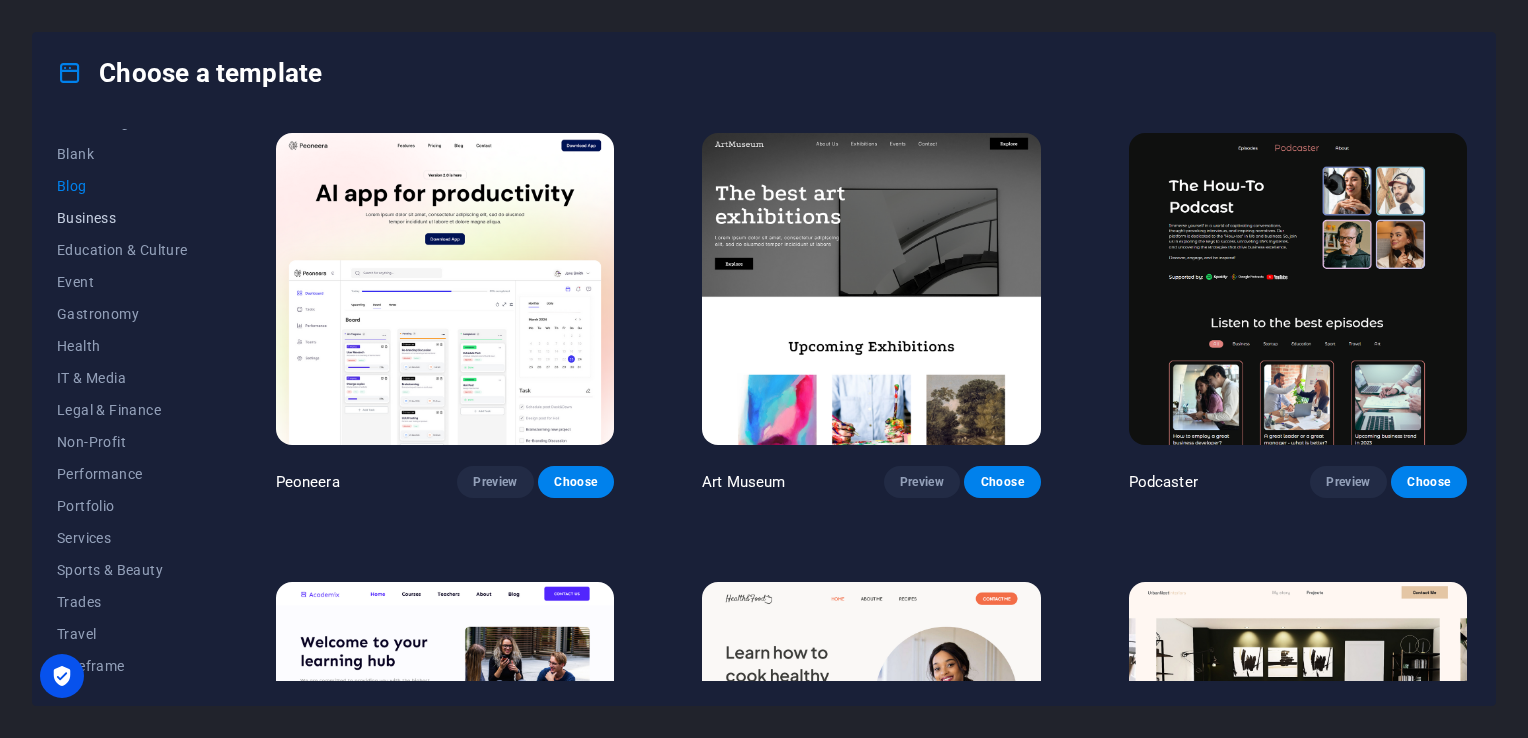 click on "Business" at bounding box center [122, 218] 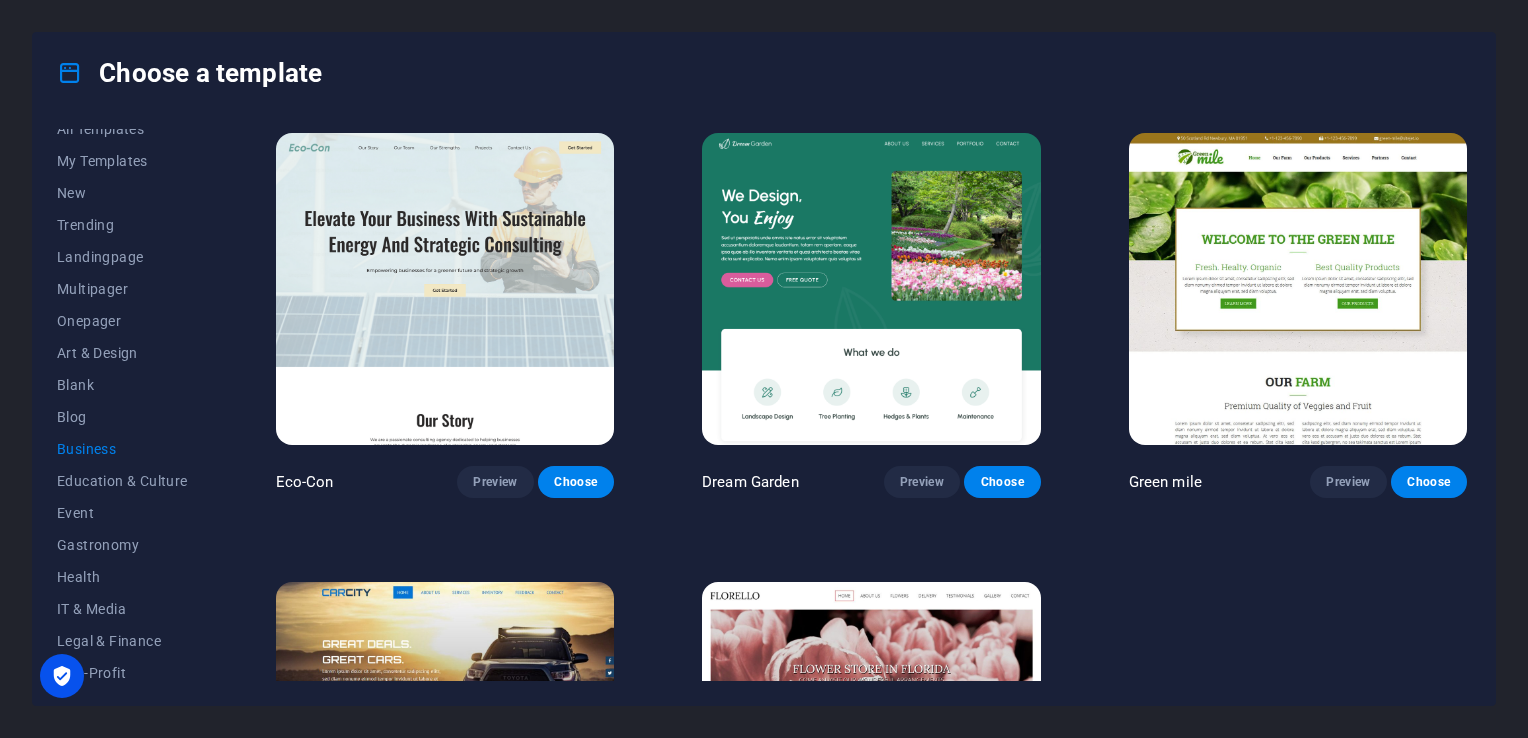 scroll, scrollTop: 0, scrollLeft: 0, axis: both 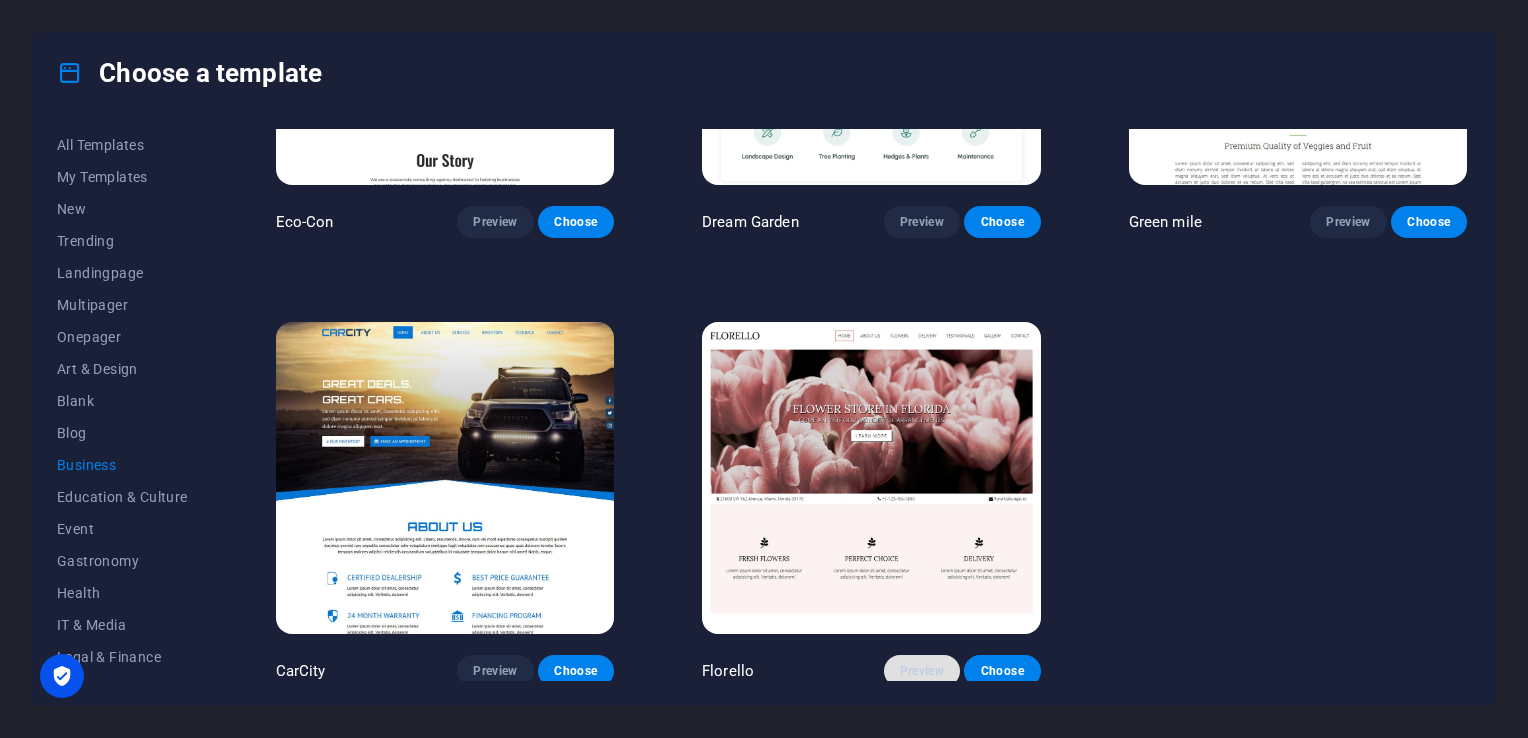click on "Preview" at bounding box center [922, 671] 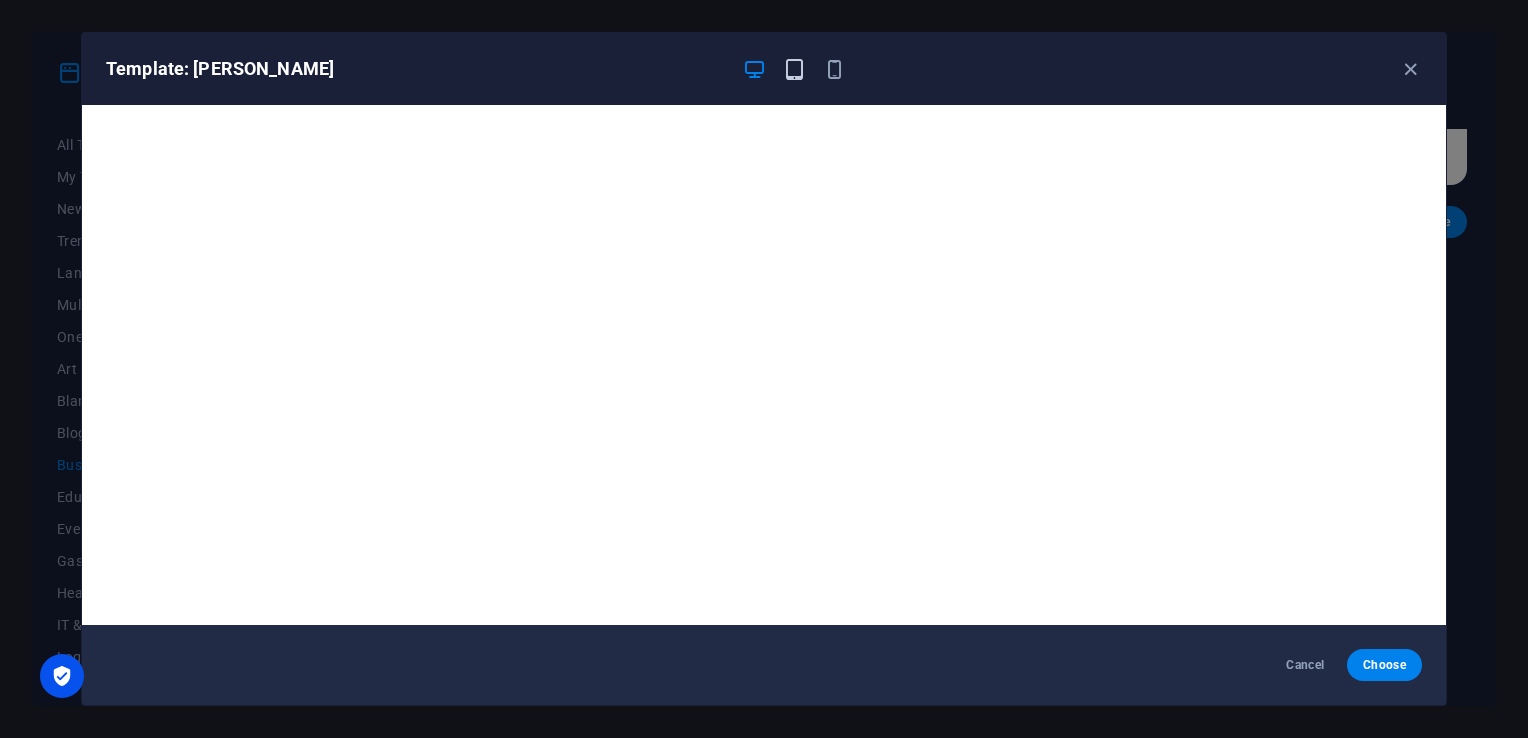 click at bounding box center [794, 69] 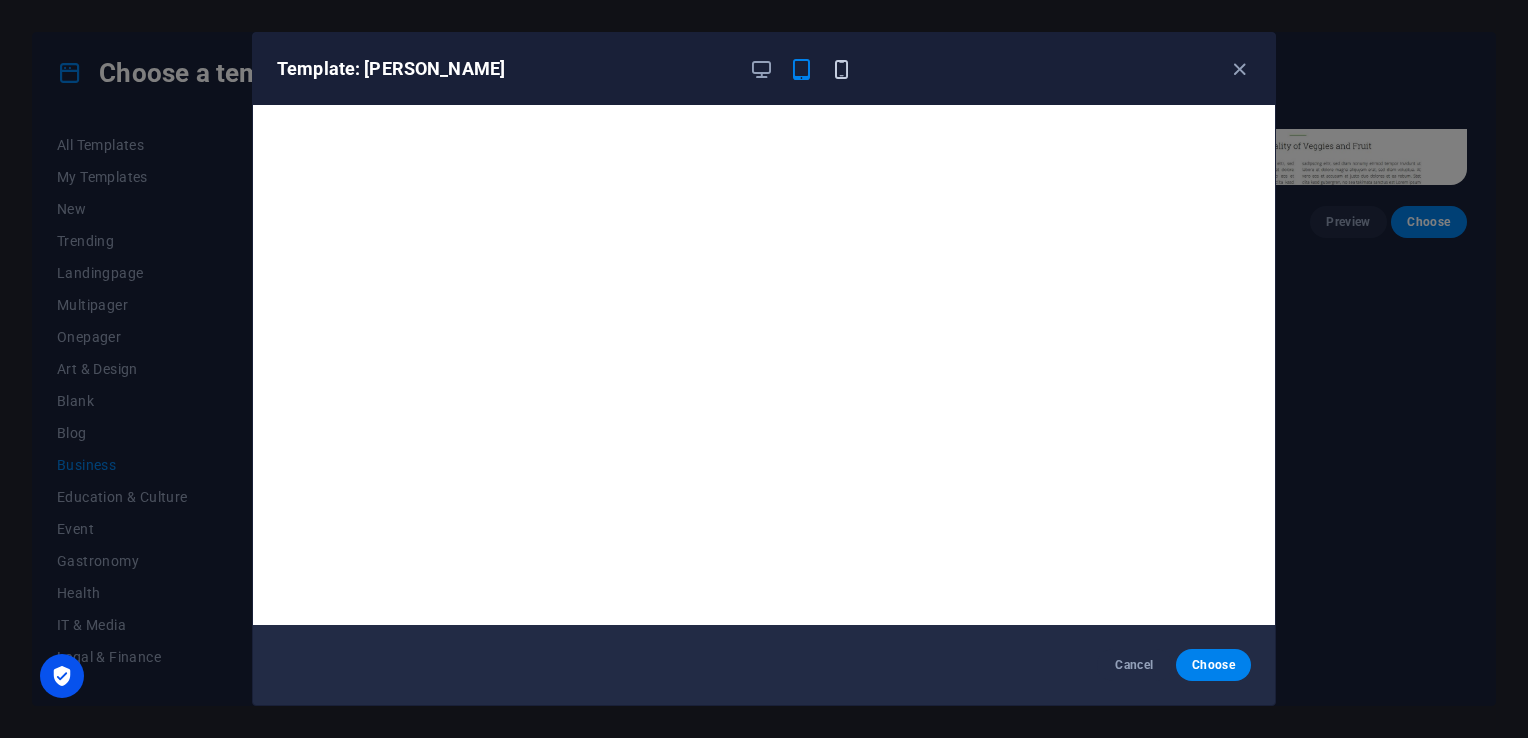 click at bounding box center (841, 69) 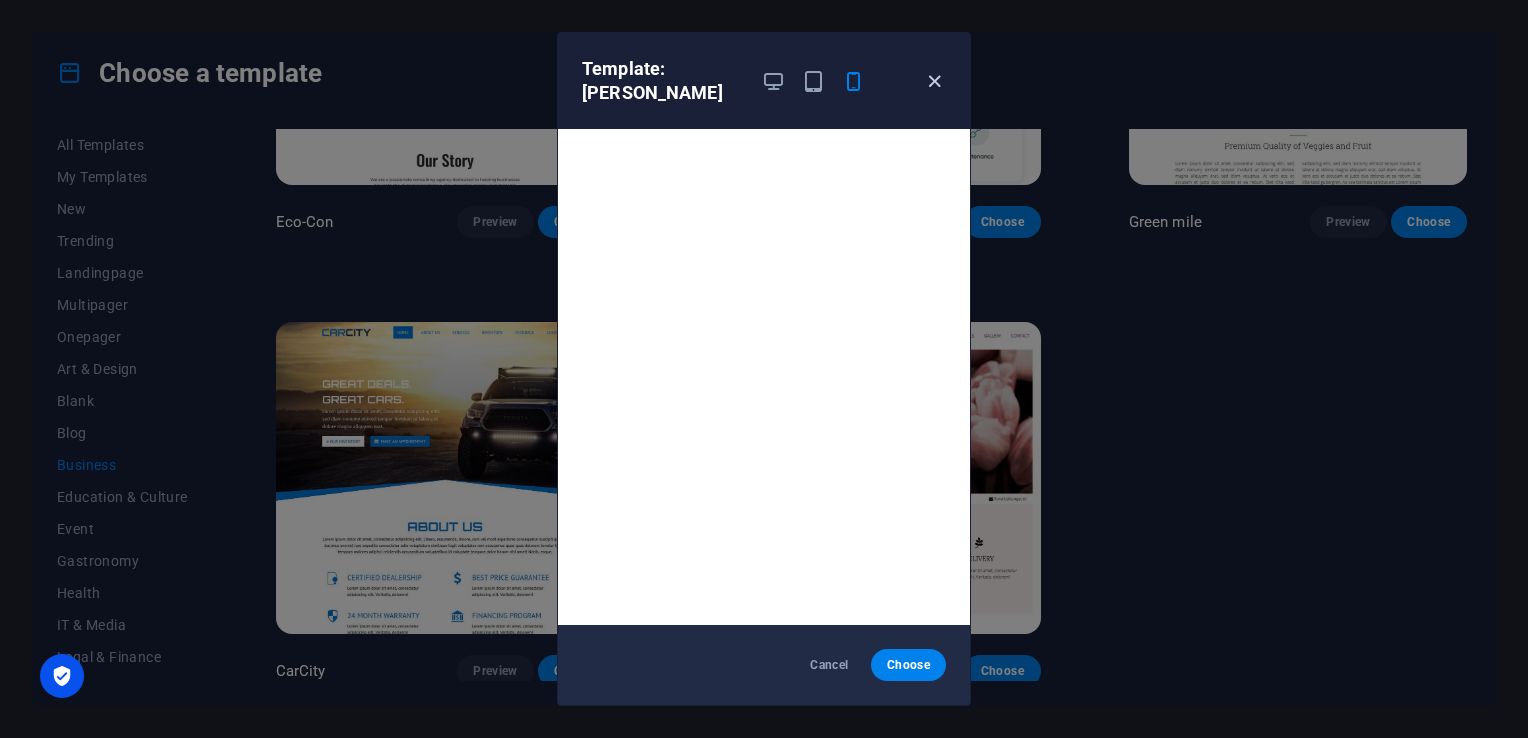 click at bounding box center (934, 81) 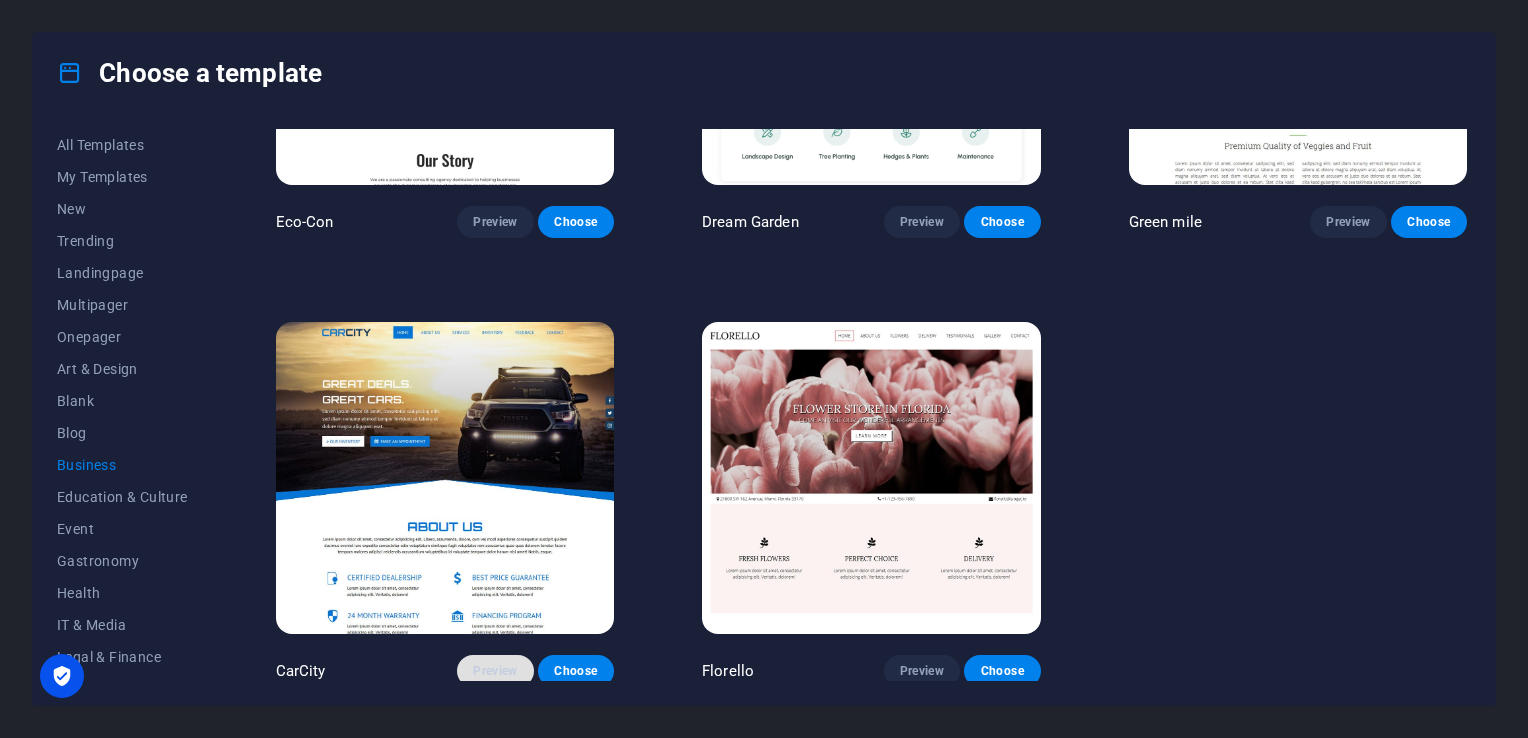 click on "Preview" at bounding box center (495, 671) 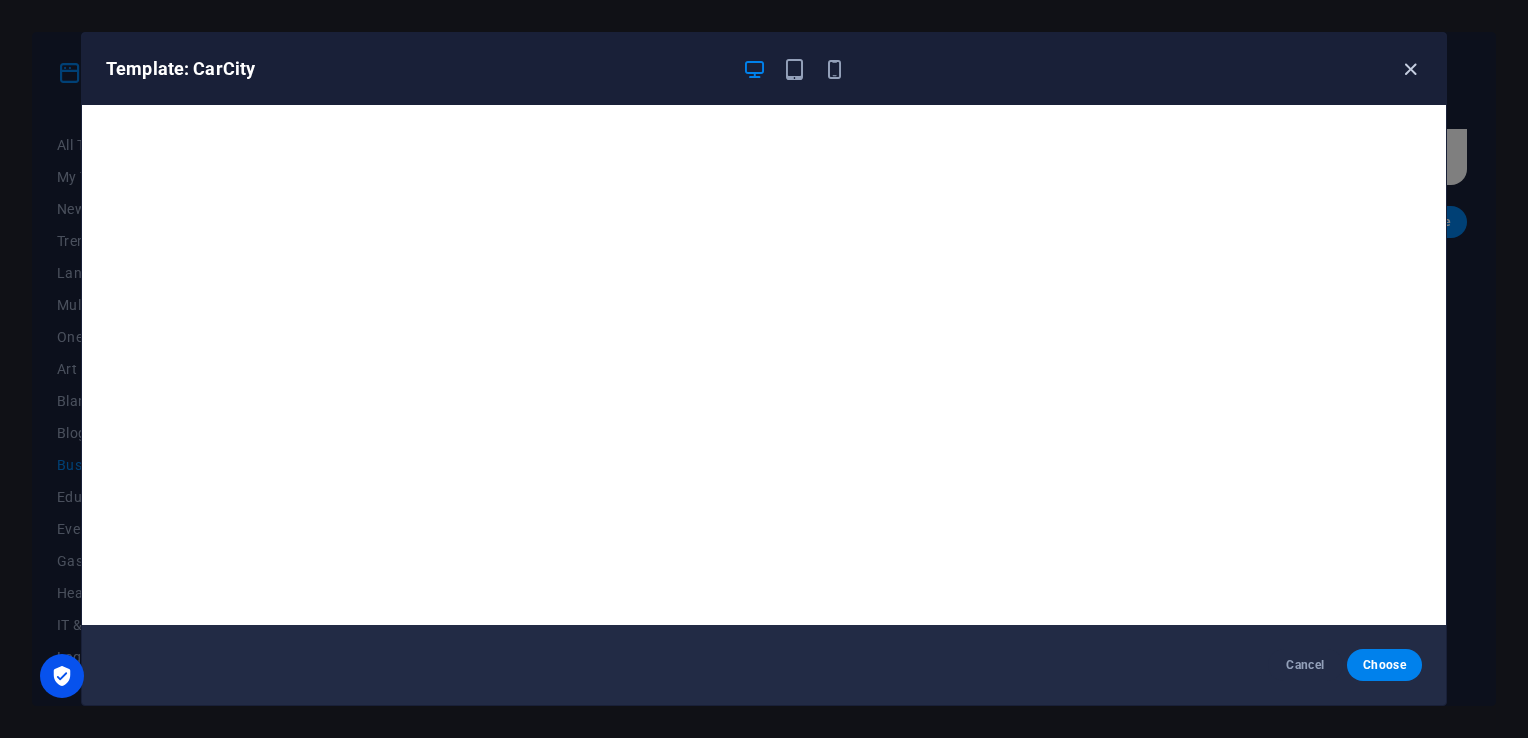 click at bounding box center [1410, 69] 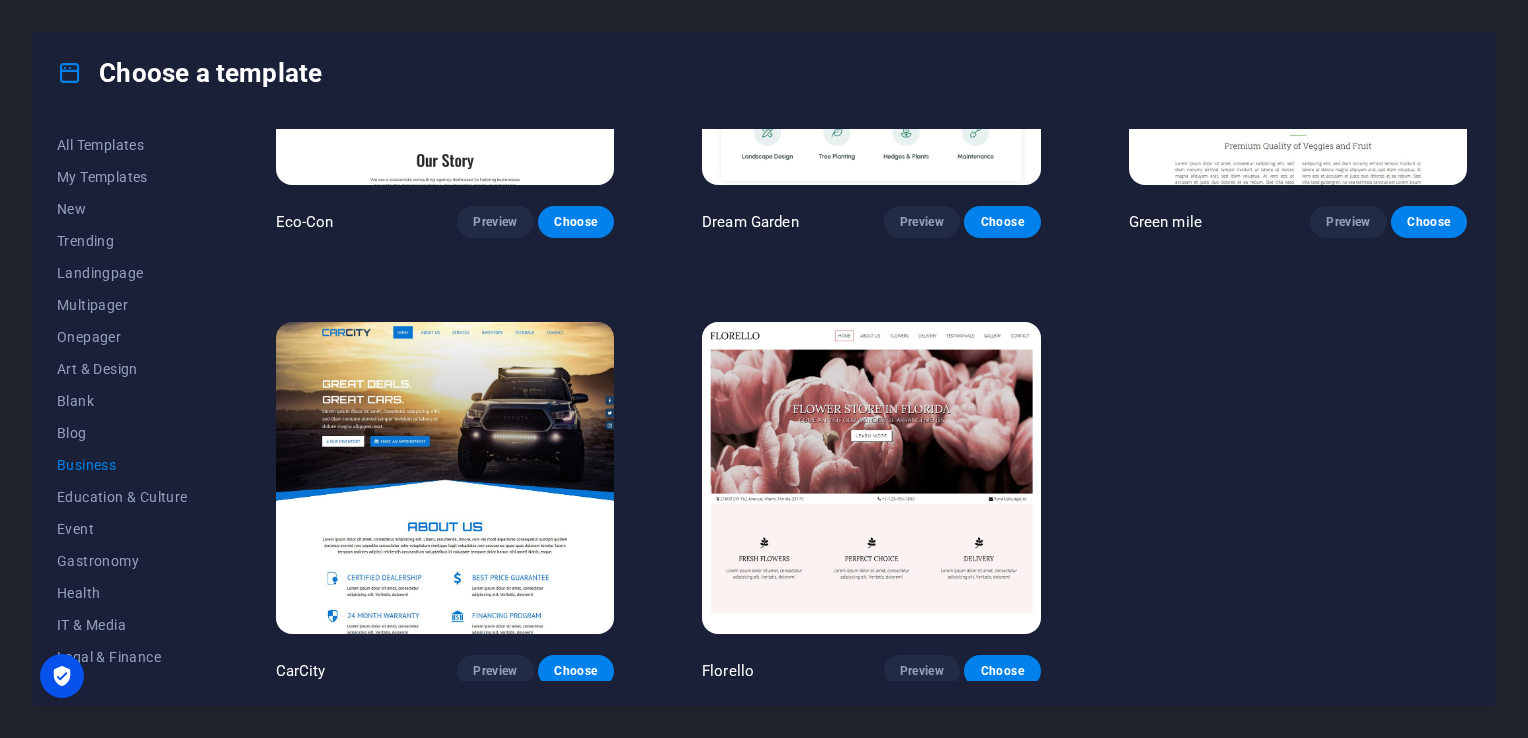 drag, startPoint x: 1472, startPoint y: 458, endPoint x: 1485, endPoint y: 378, distance: 81.04937 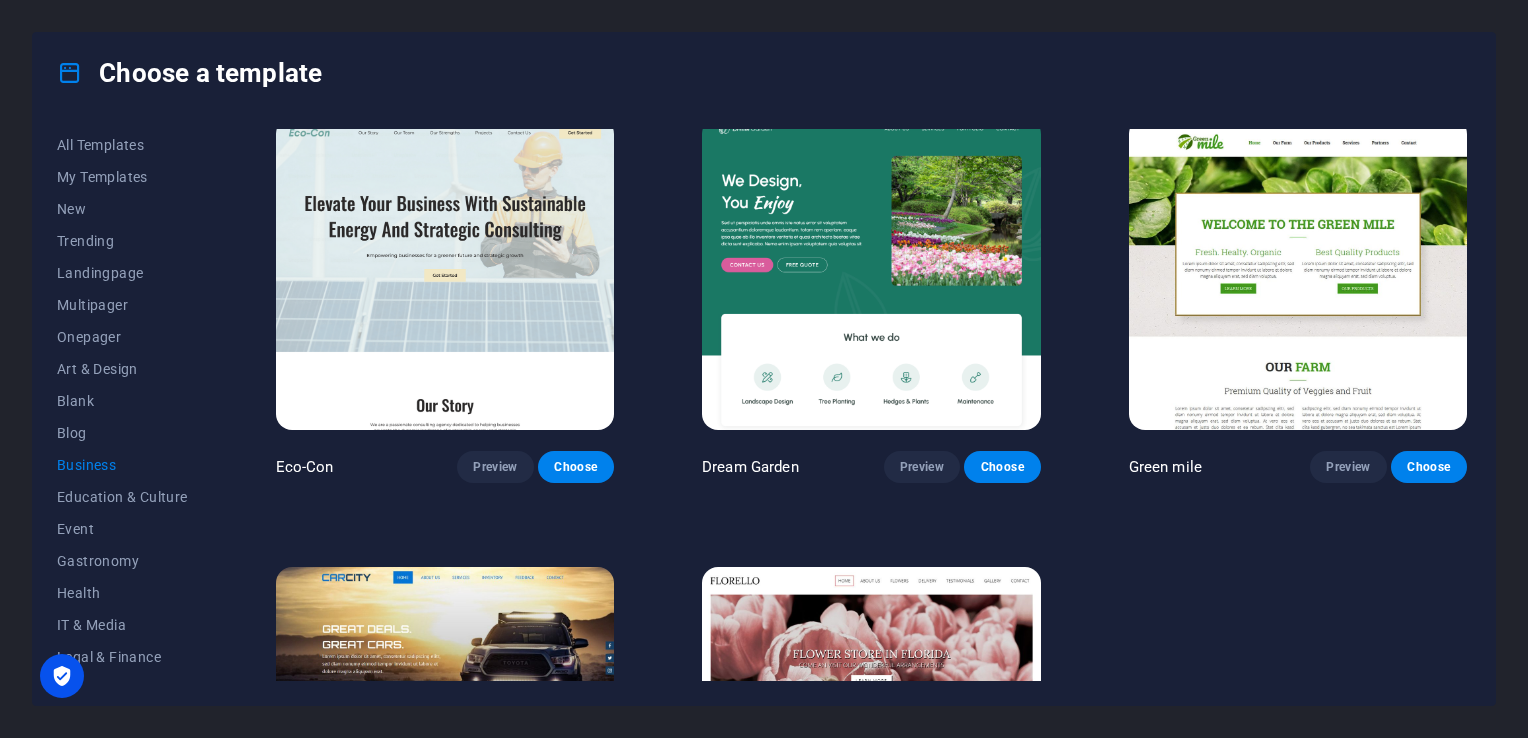 scroll, scrollTop: 0, scrollLeft: 0, axis: both 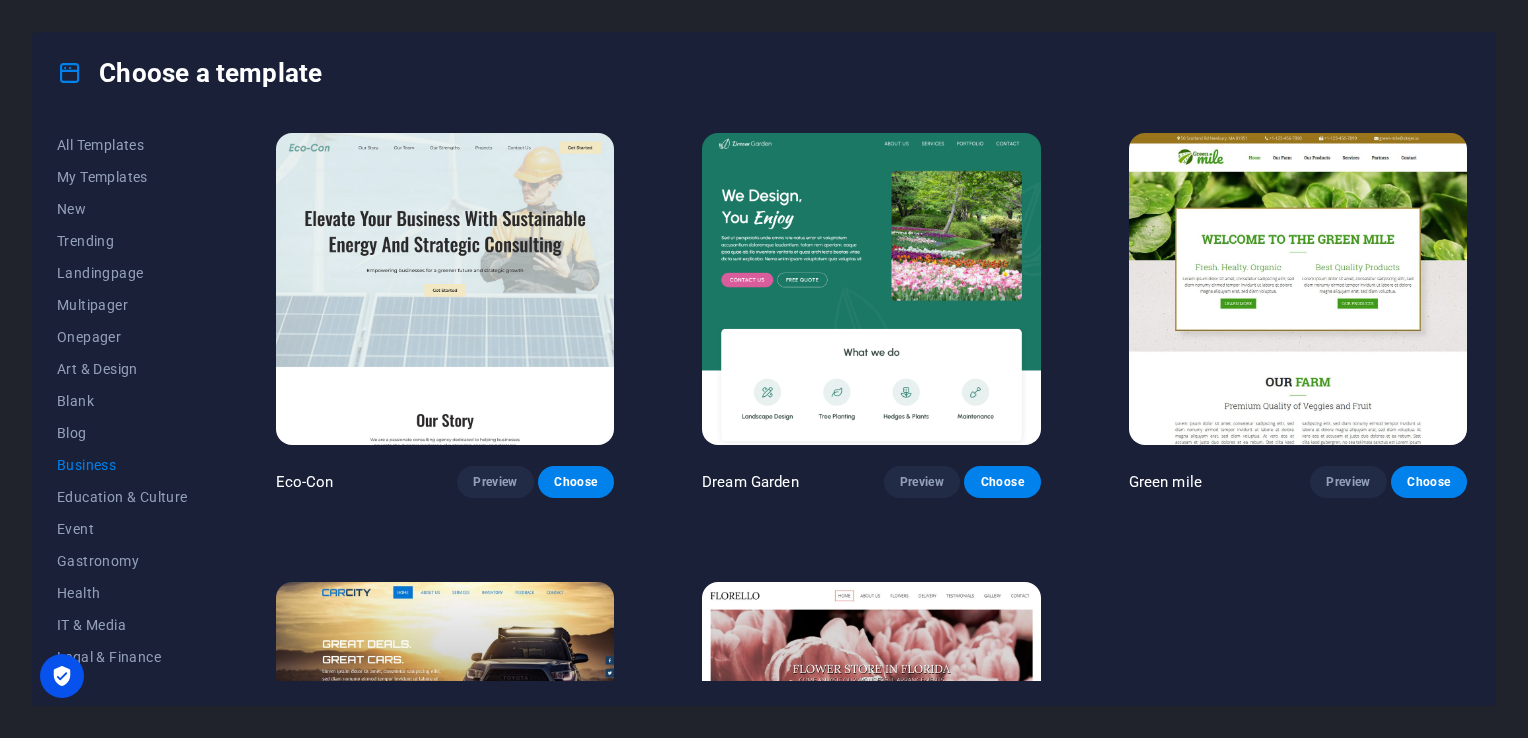 click at bounding box center (871, 289) 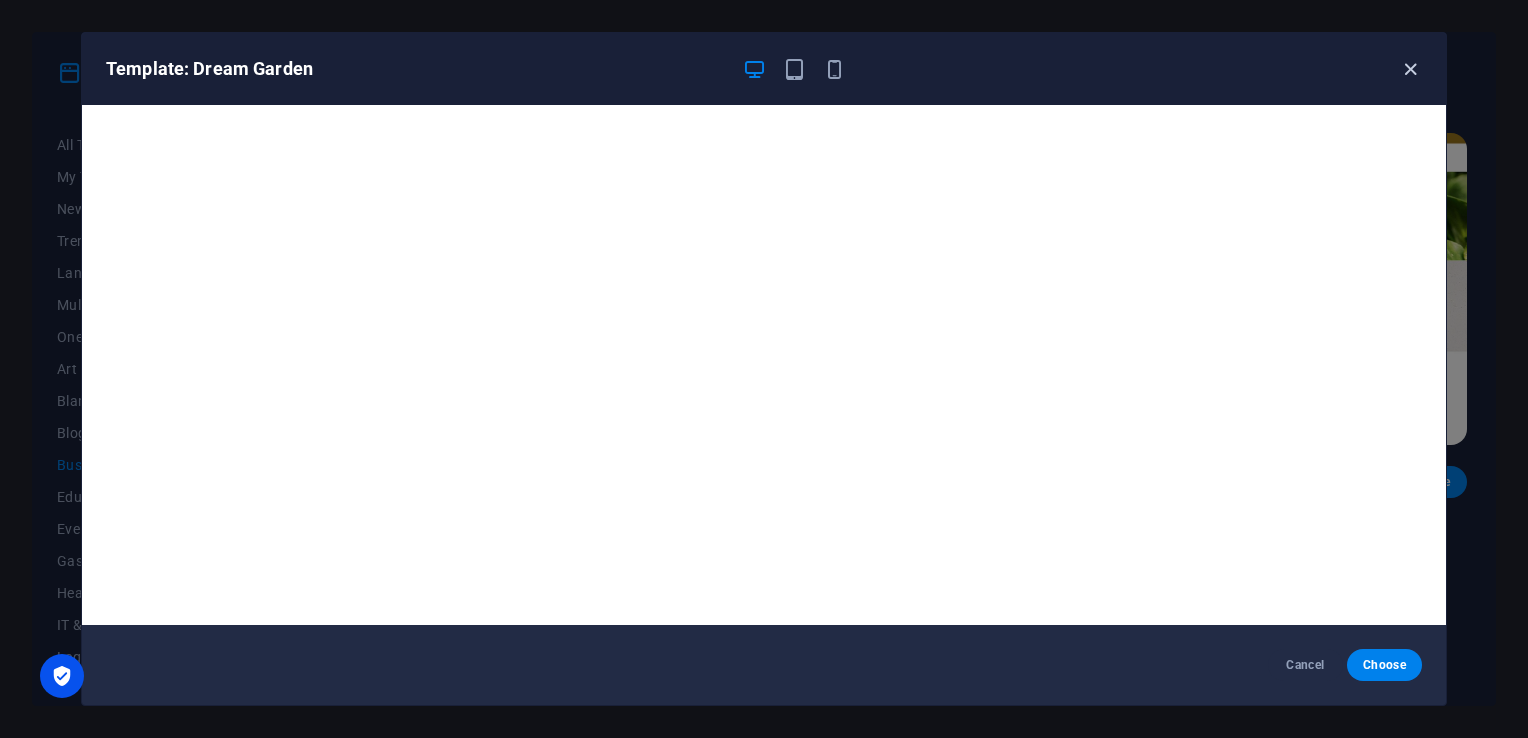 click at bounding box center (1410, 69) 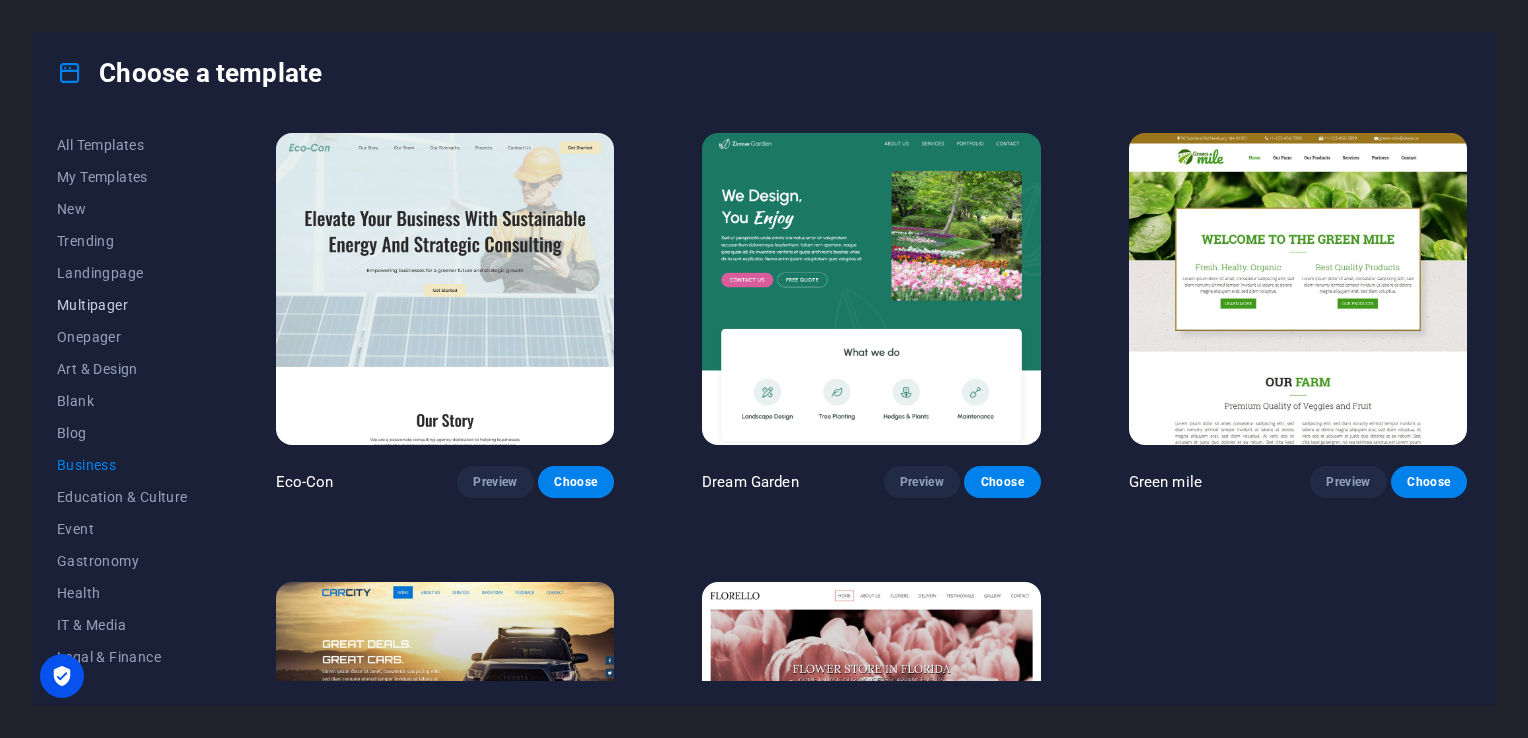 click on "Multipager" at bounding box center (122, 305) 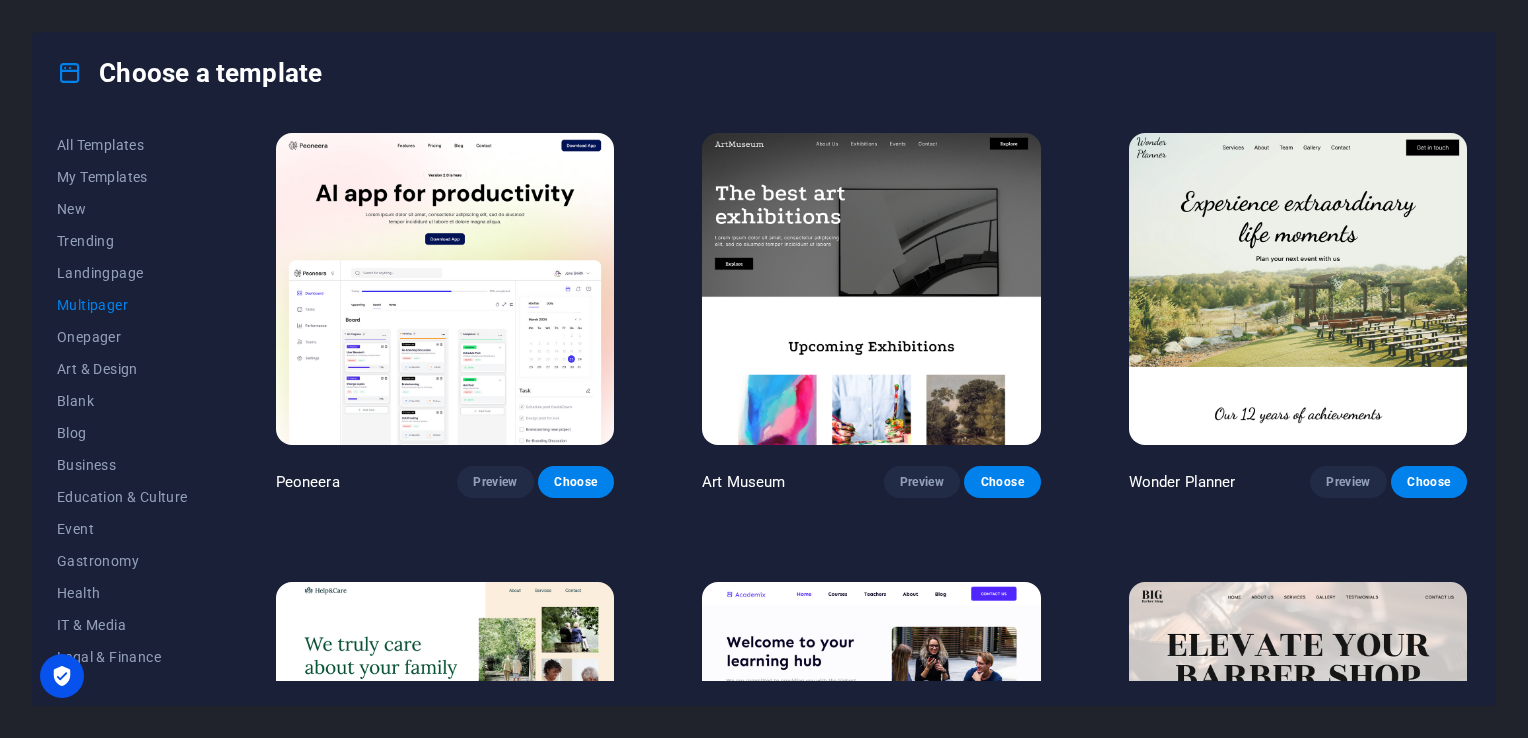 drag, startPoint x: 1471, startPoint y: 142, endPoint x: 1468, endPoint y: 154, distance: 12.369317 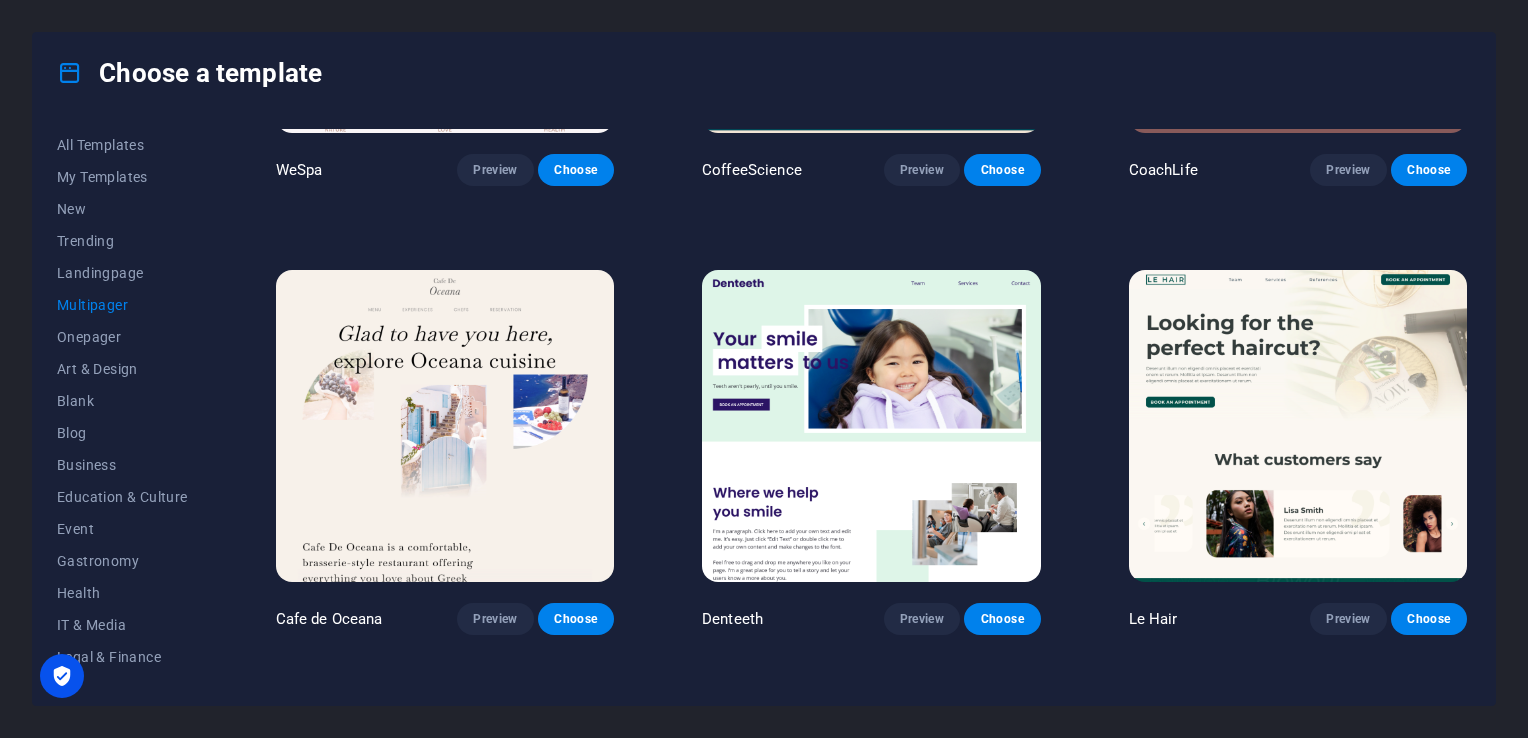 scroll, scrollTop: 3019, scrollLeft: 0, axis: vertical 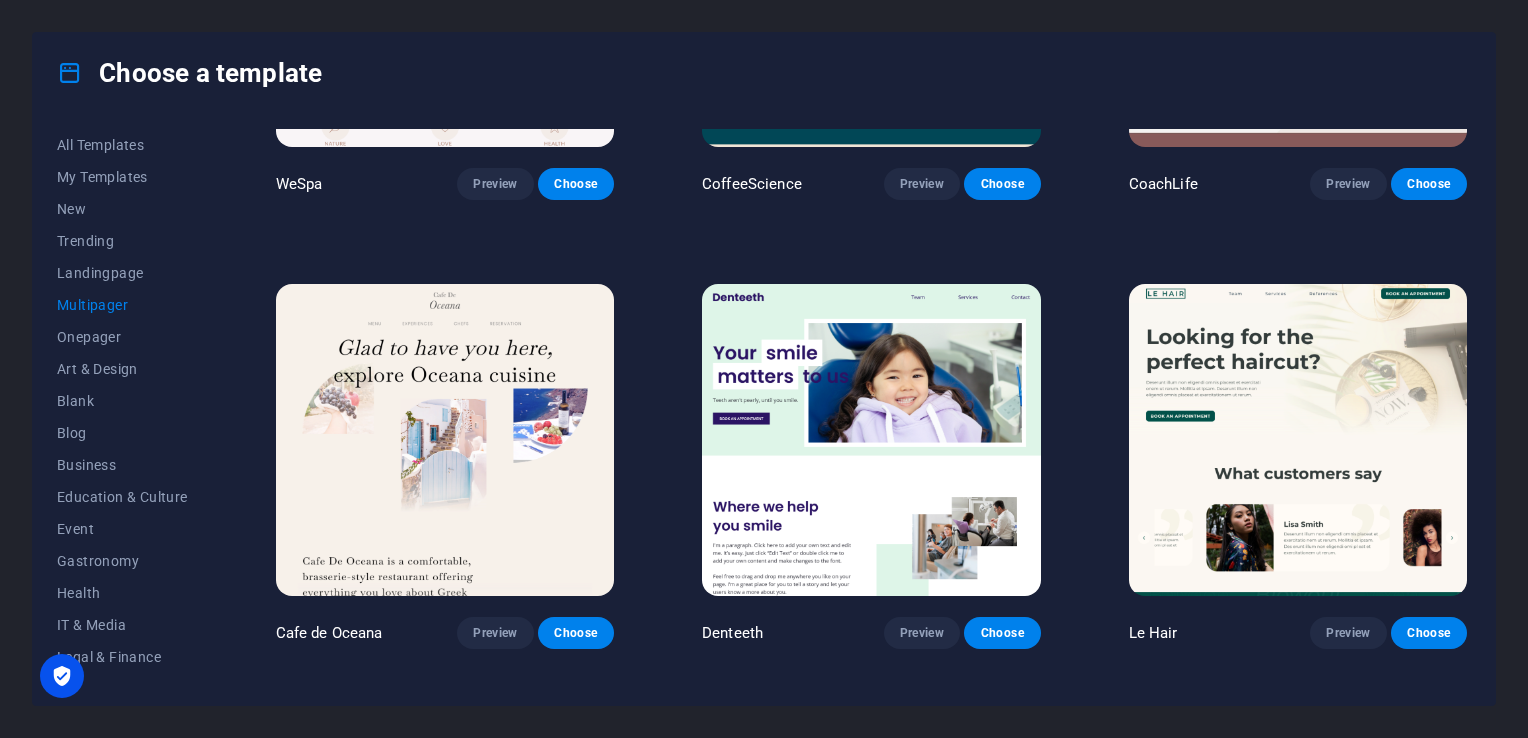 click at bounding box center [445, 440] 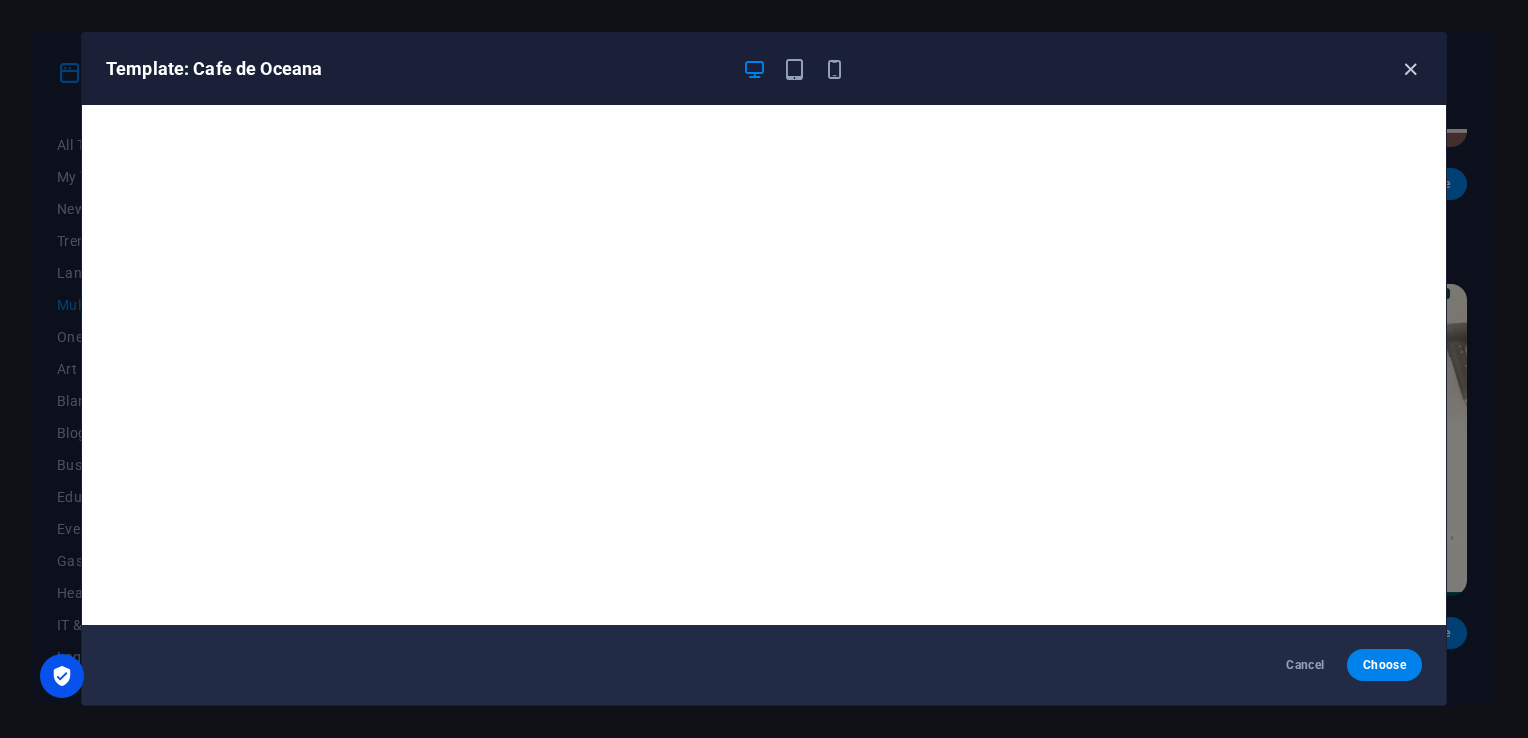 click at bounding box center (1410, 69) 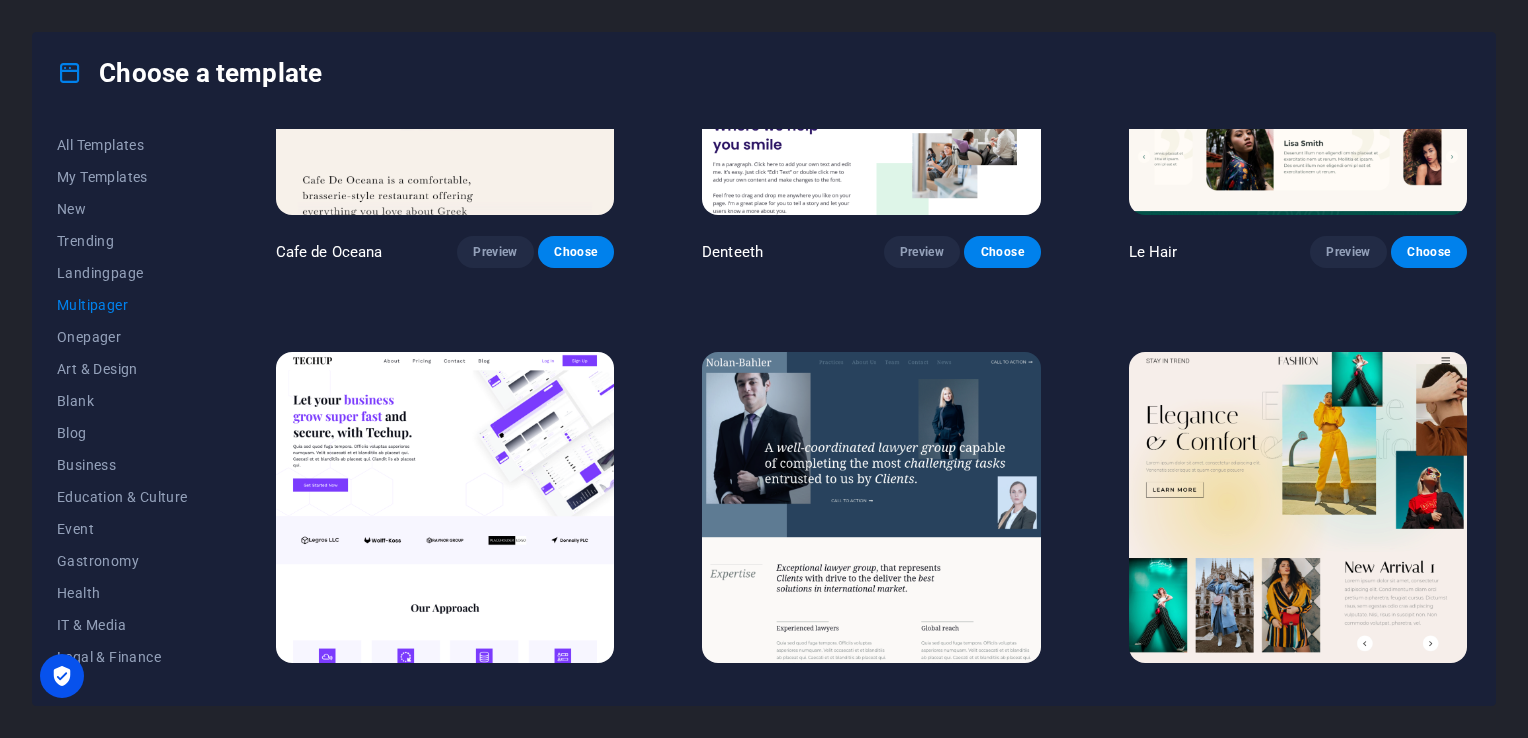 scroll, scrollTop: 3400, scrollLeft: 0, axis: vertical 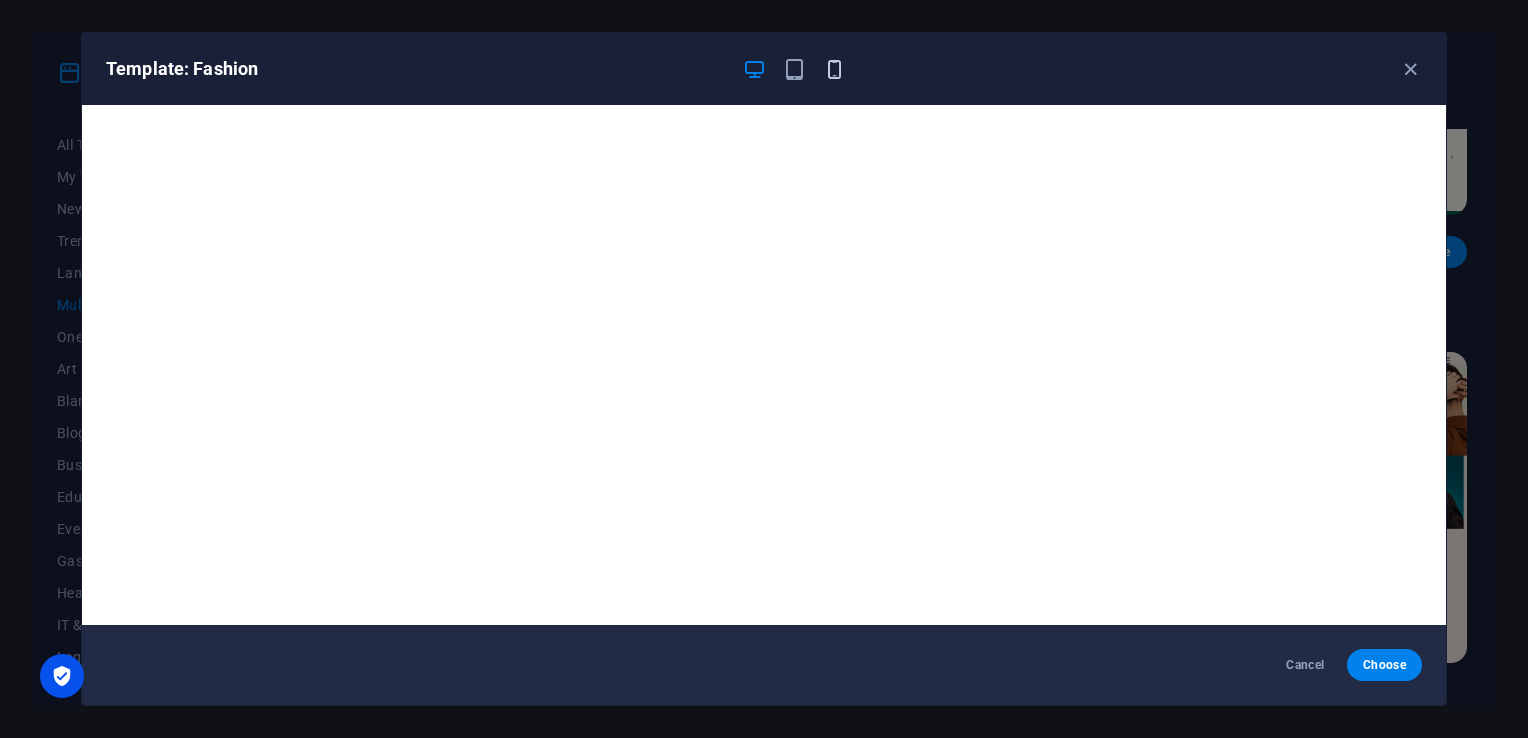 click at bounding box center [834, 69] 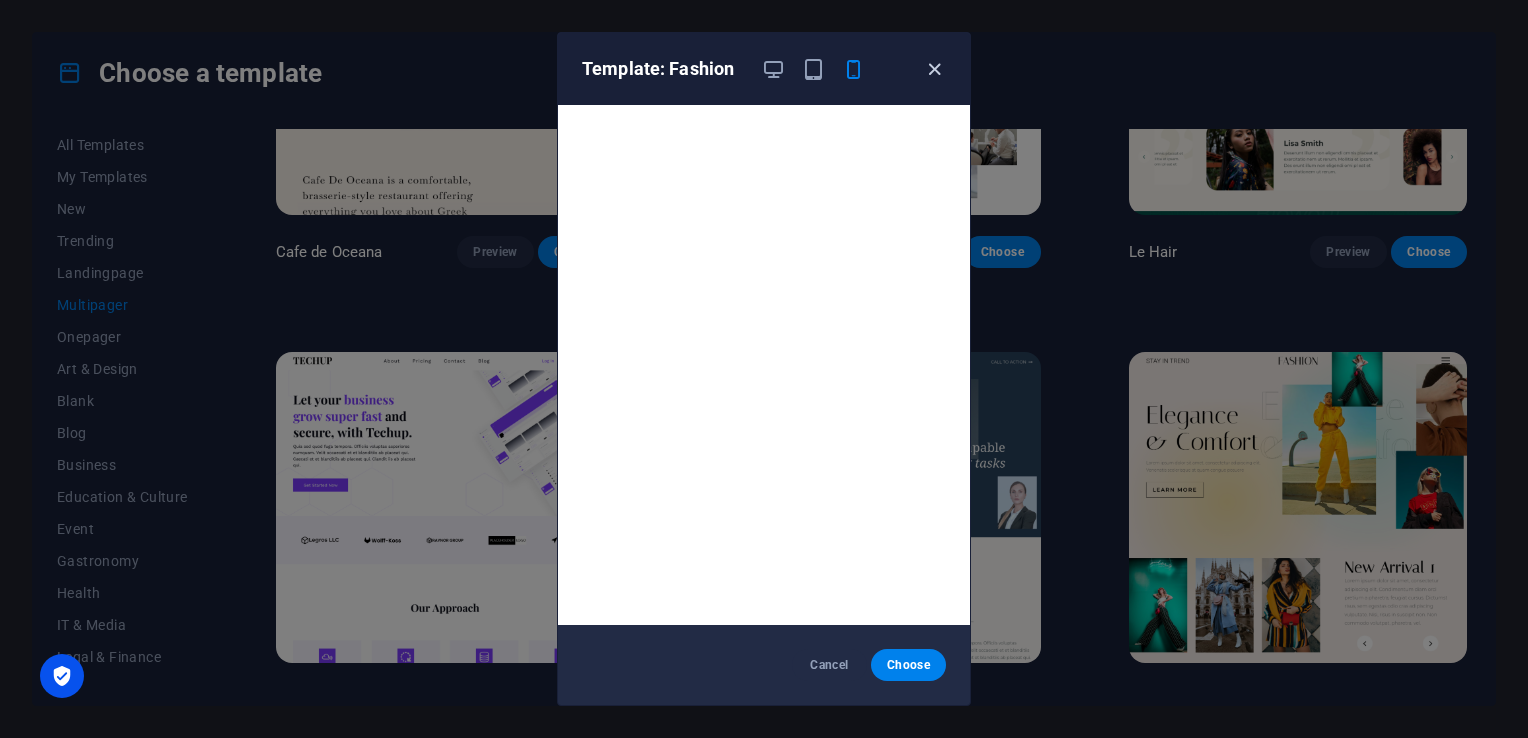 click at bounding box center [934, 69] 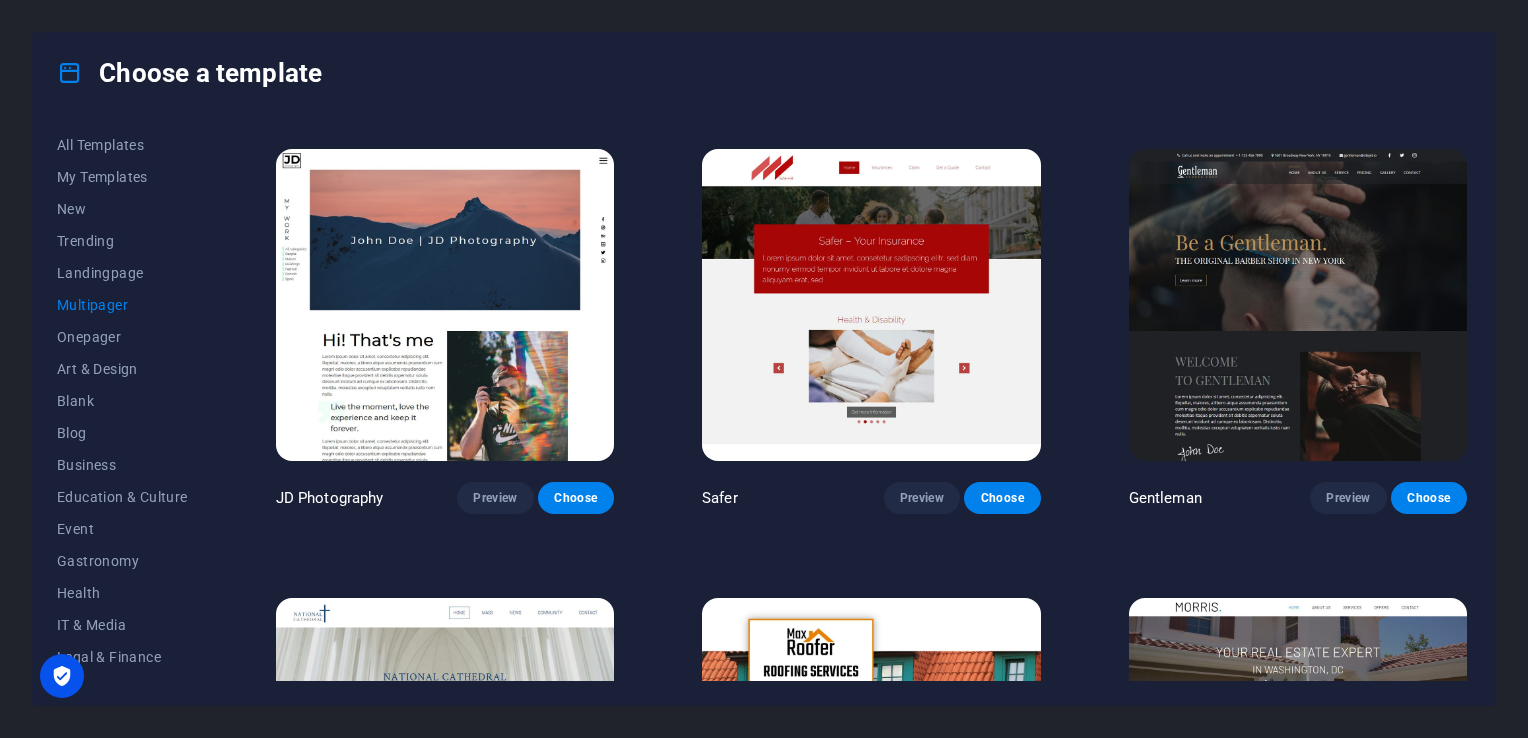 scroll, scrollTop: 4373, scrollLeft: 0, axis: vertical 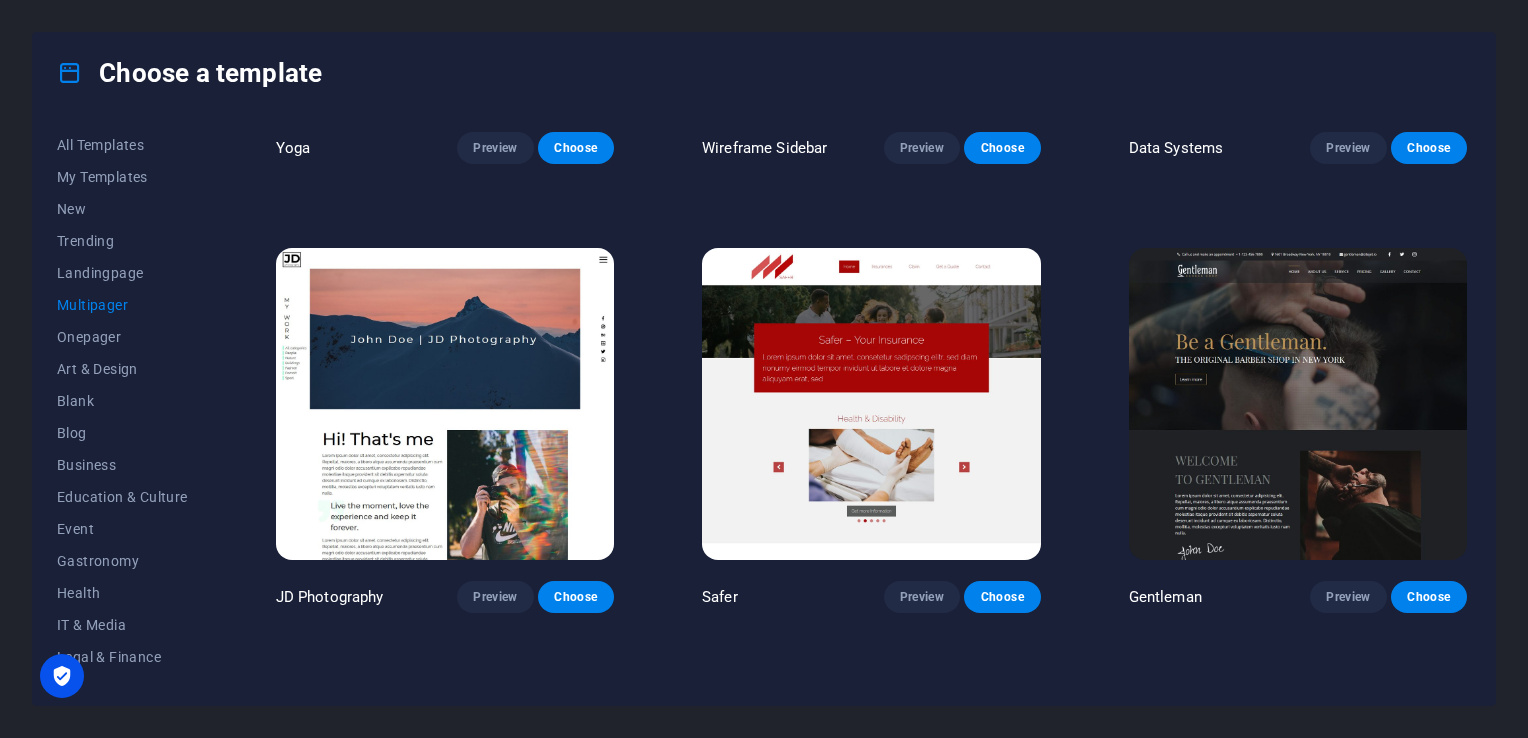 click at bounding box center [1298, 404] 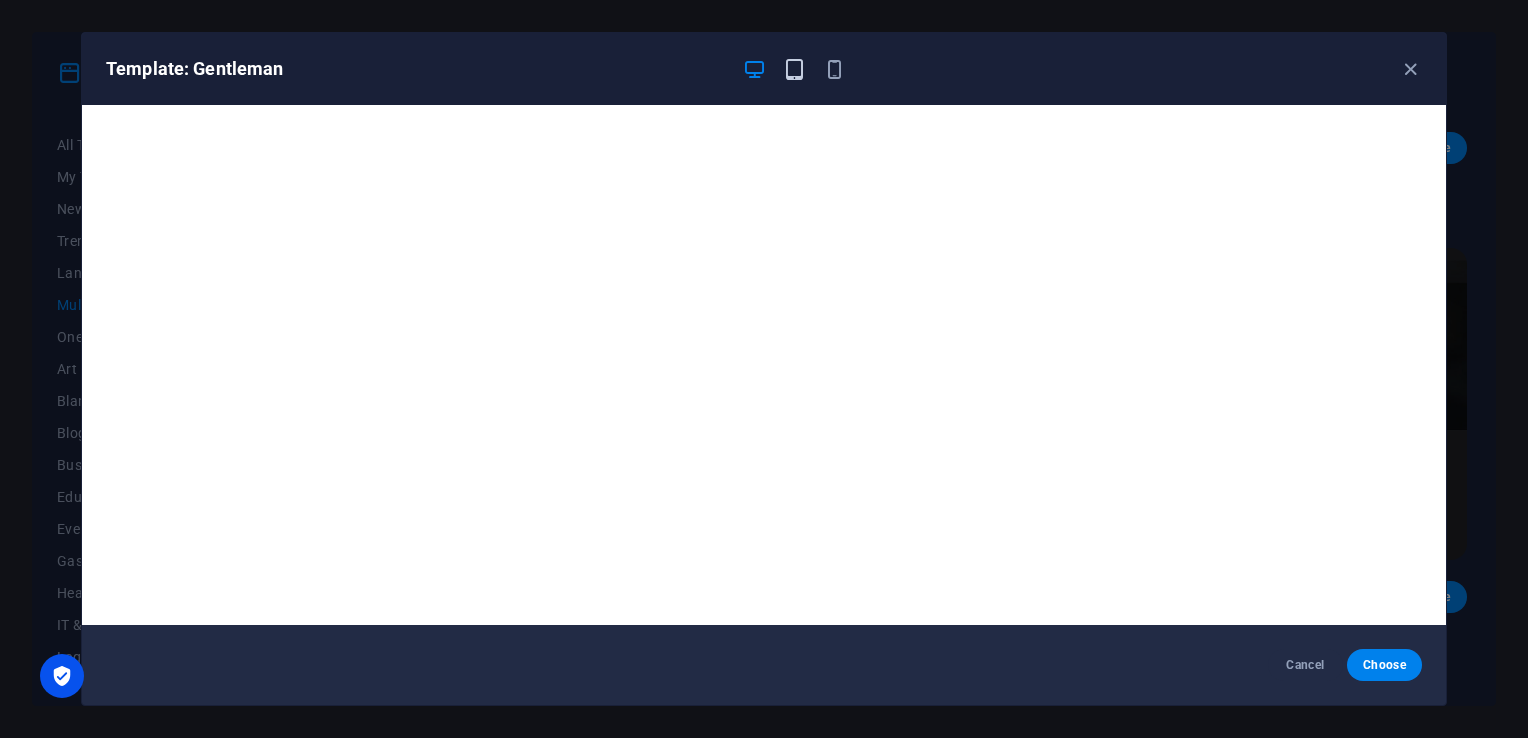 click at bounding box center [794, 69] 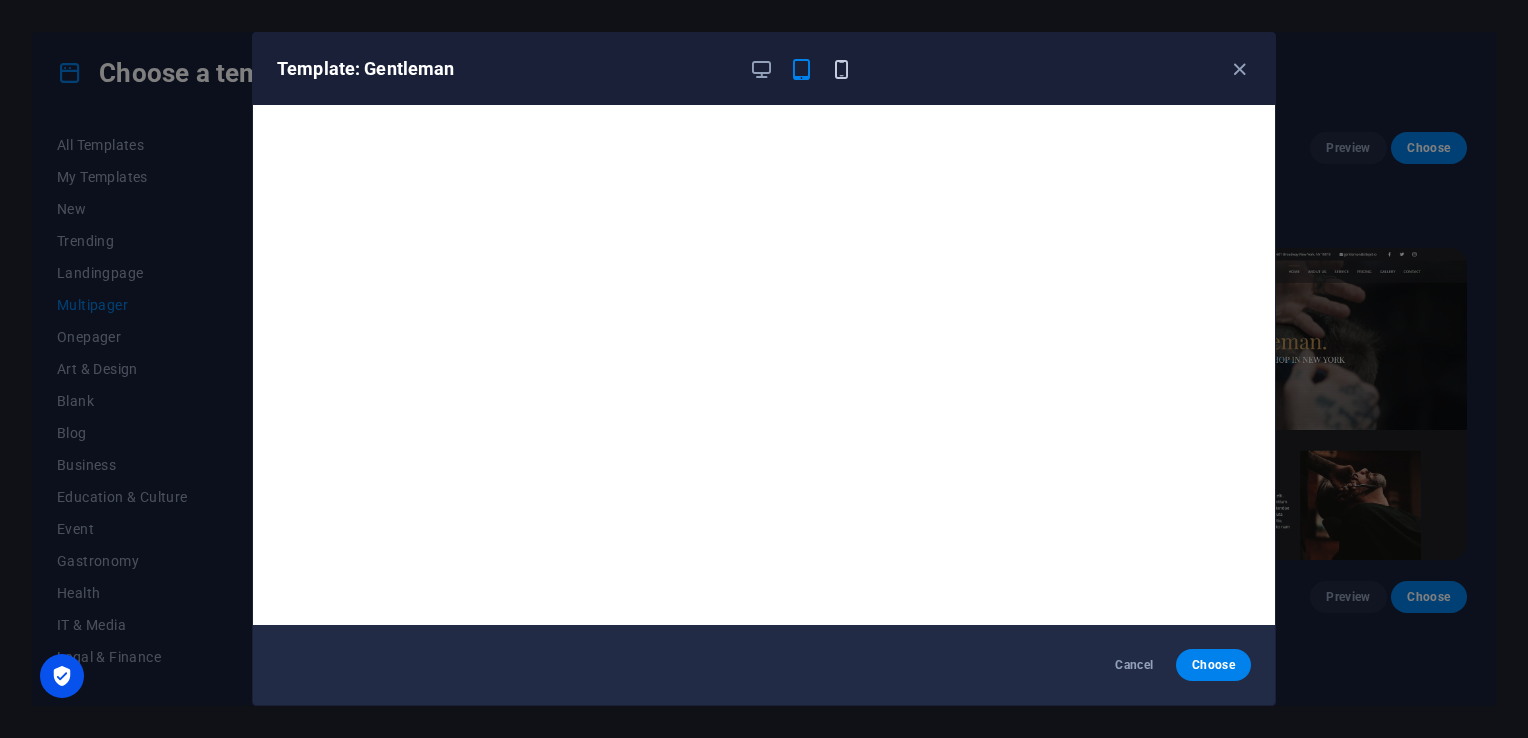 click at bounding box center (841, 69) 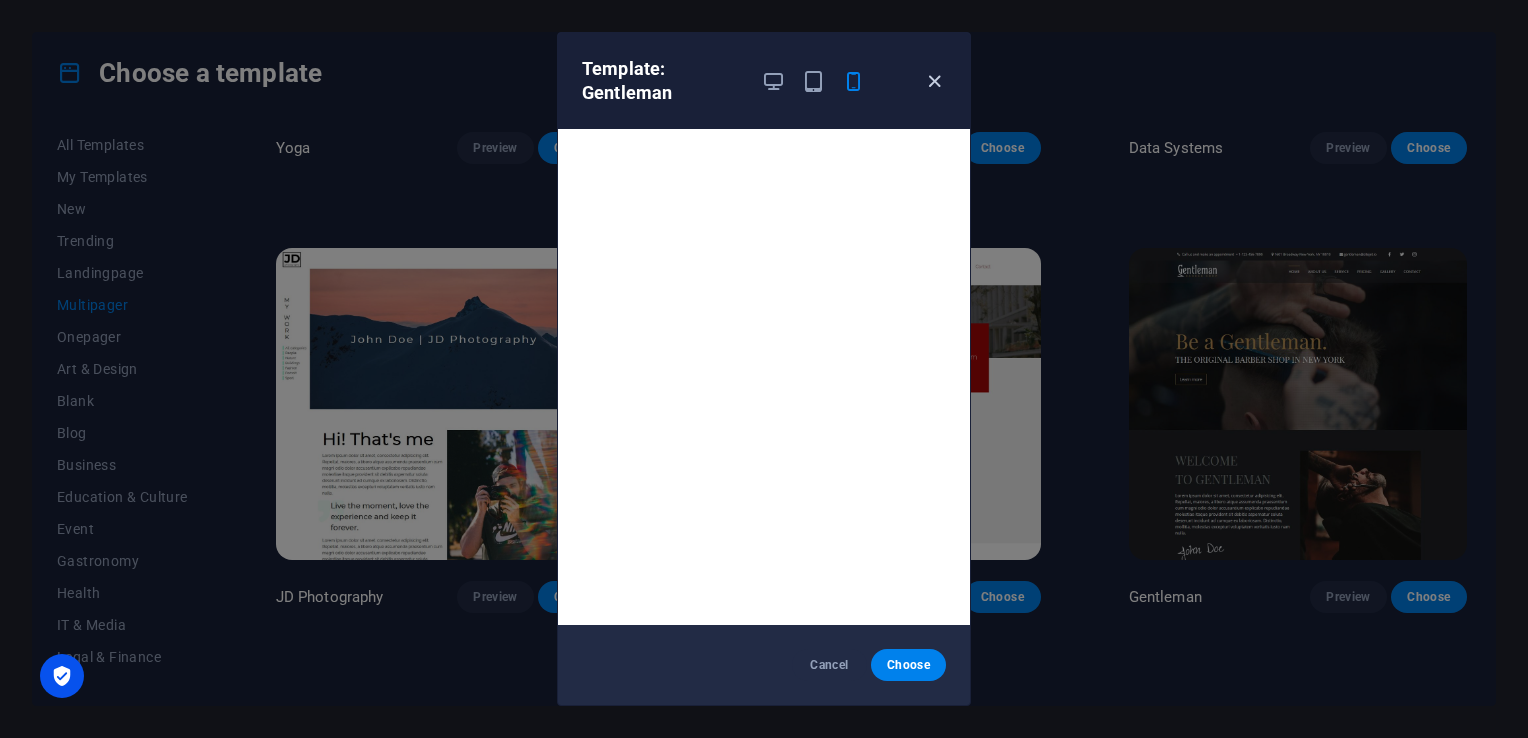 click at bounding box center [934, 81] 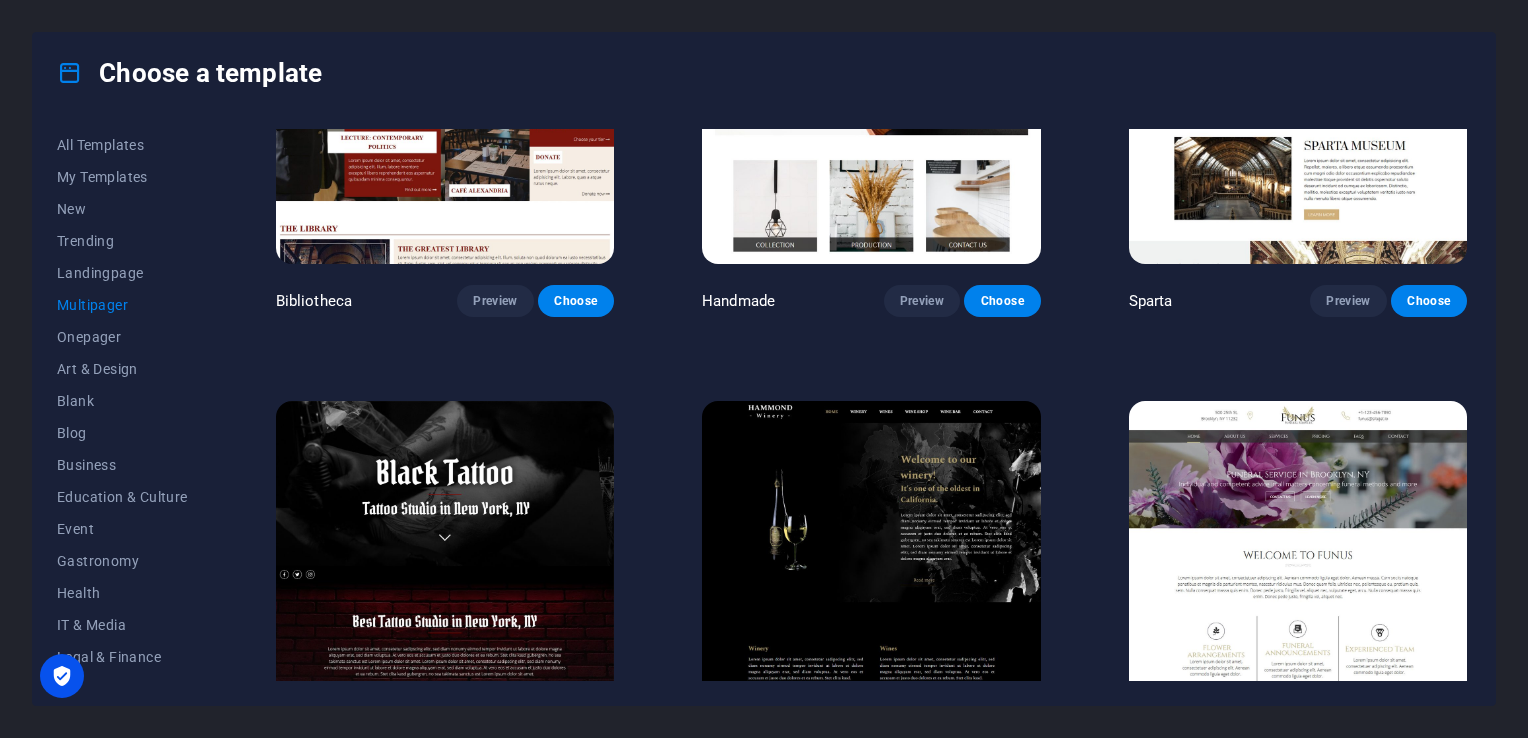scroll, scrollTop: 6941, scrollLeft: 0, axis: vertical 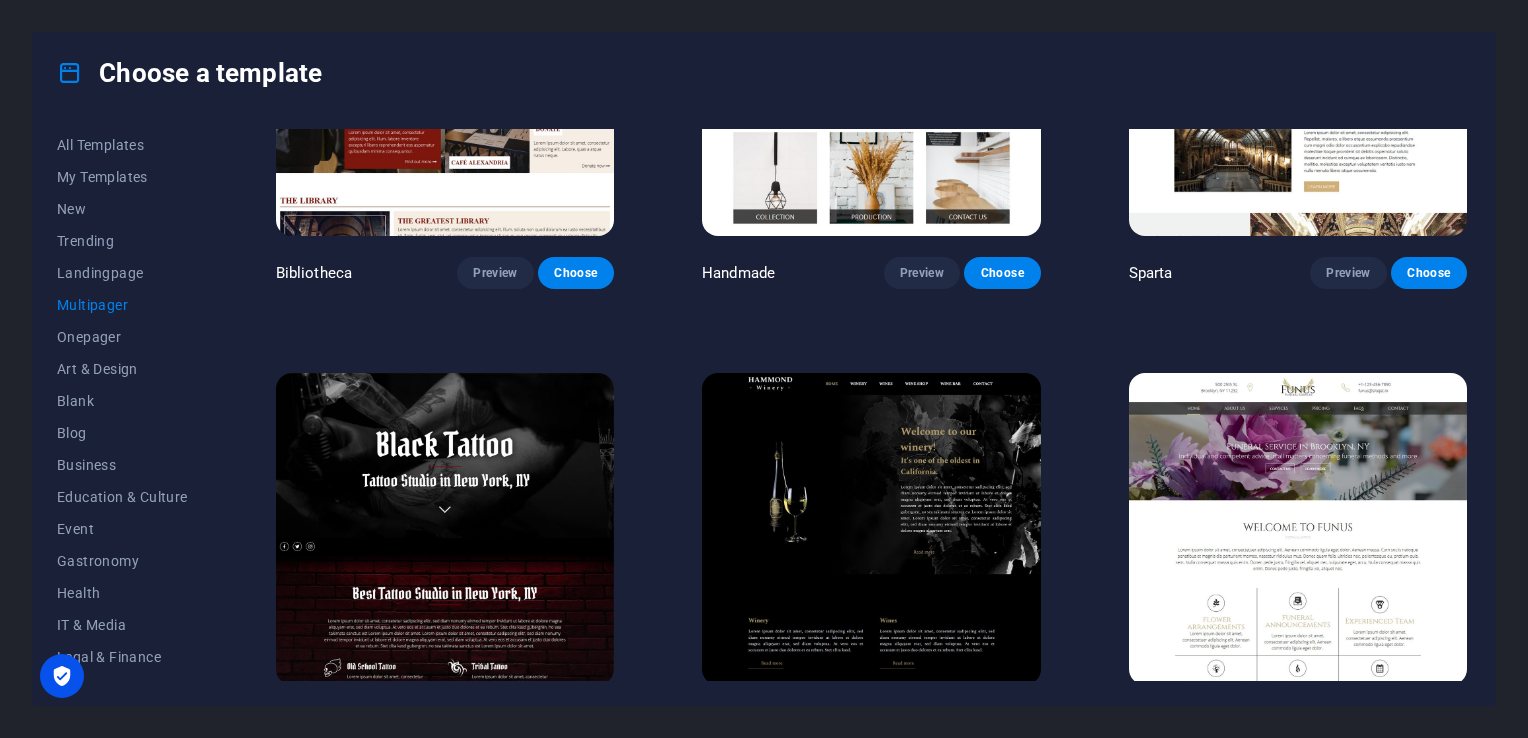 click at bounding box center [871, 529] 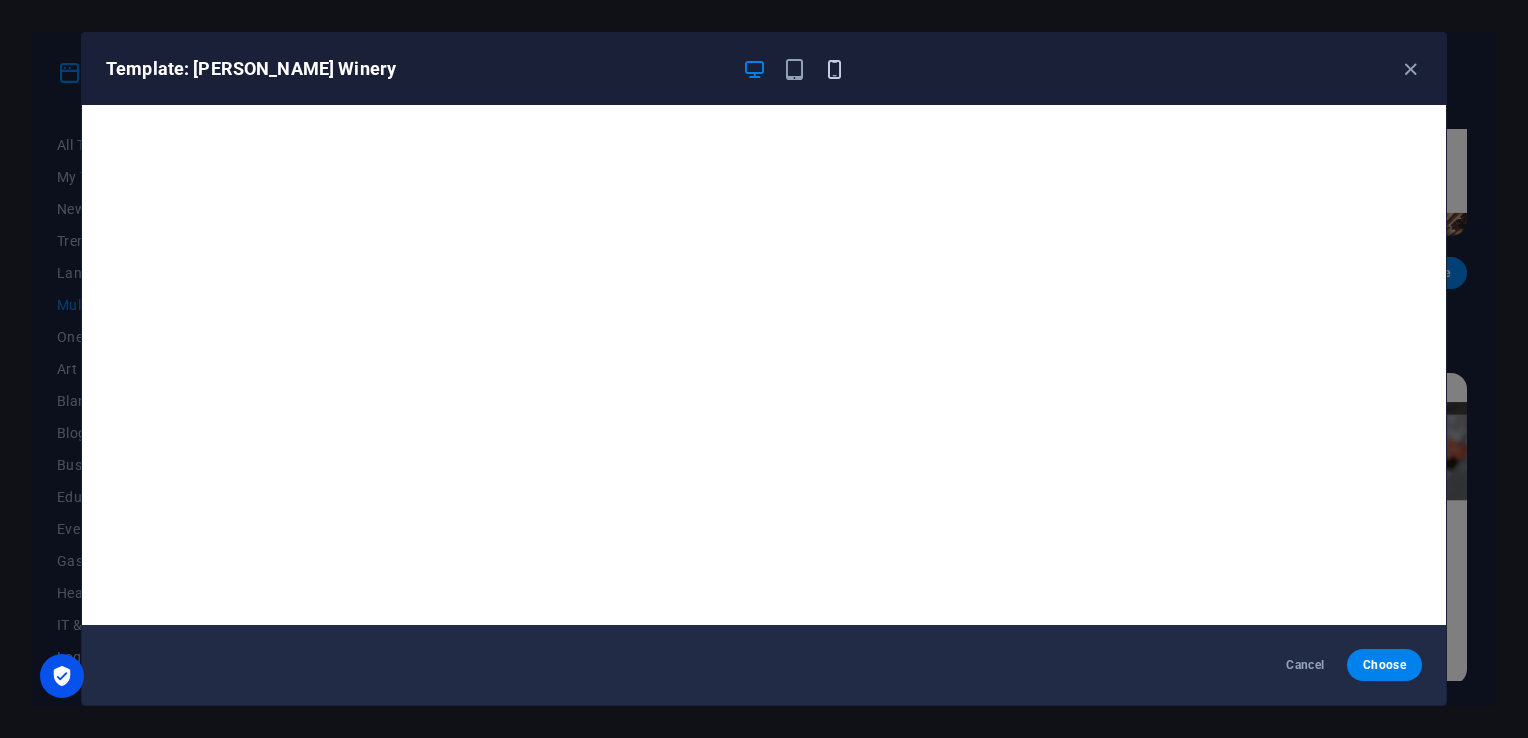 click at bounding box center (834, 69) 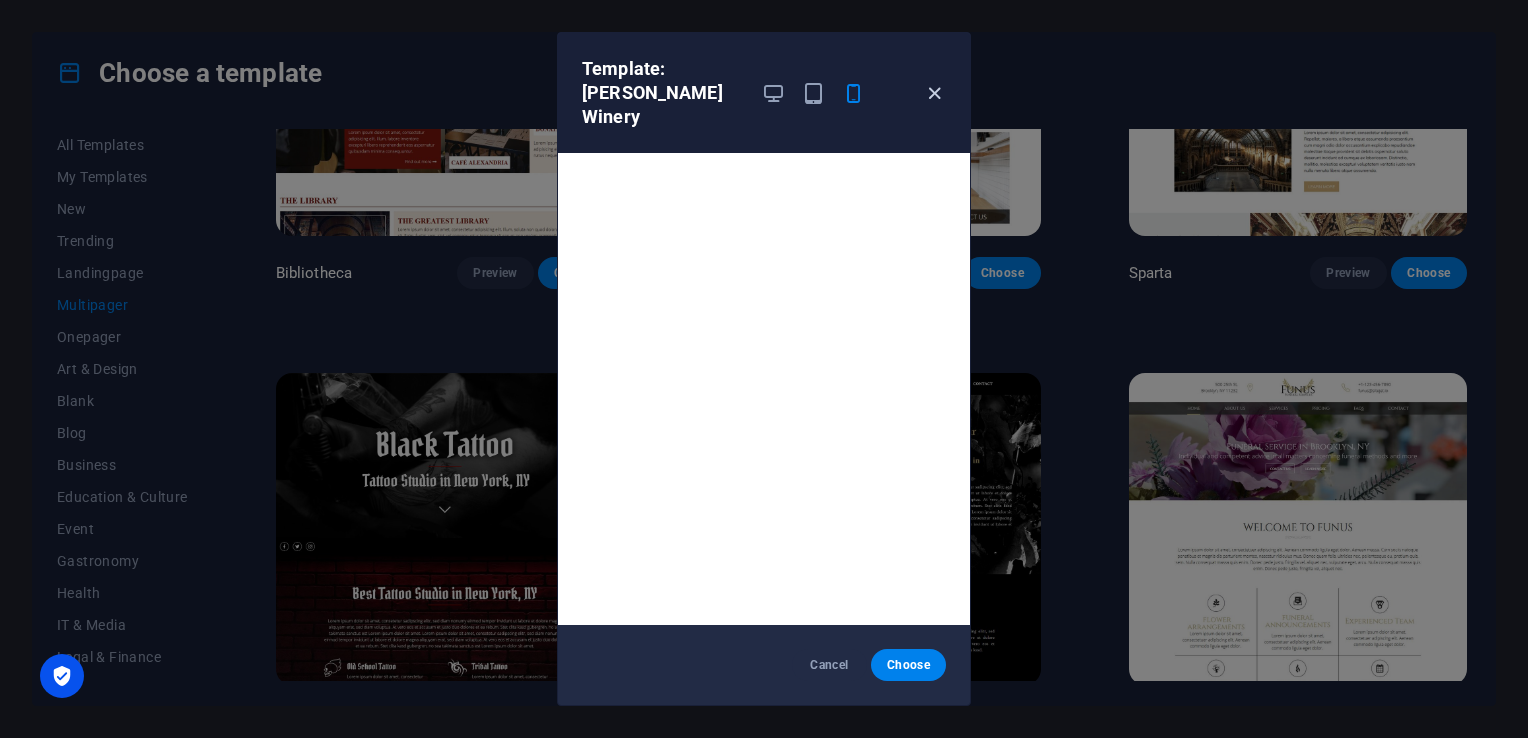 click at bounding box center [934, 93] 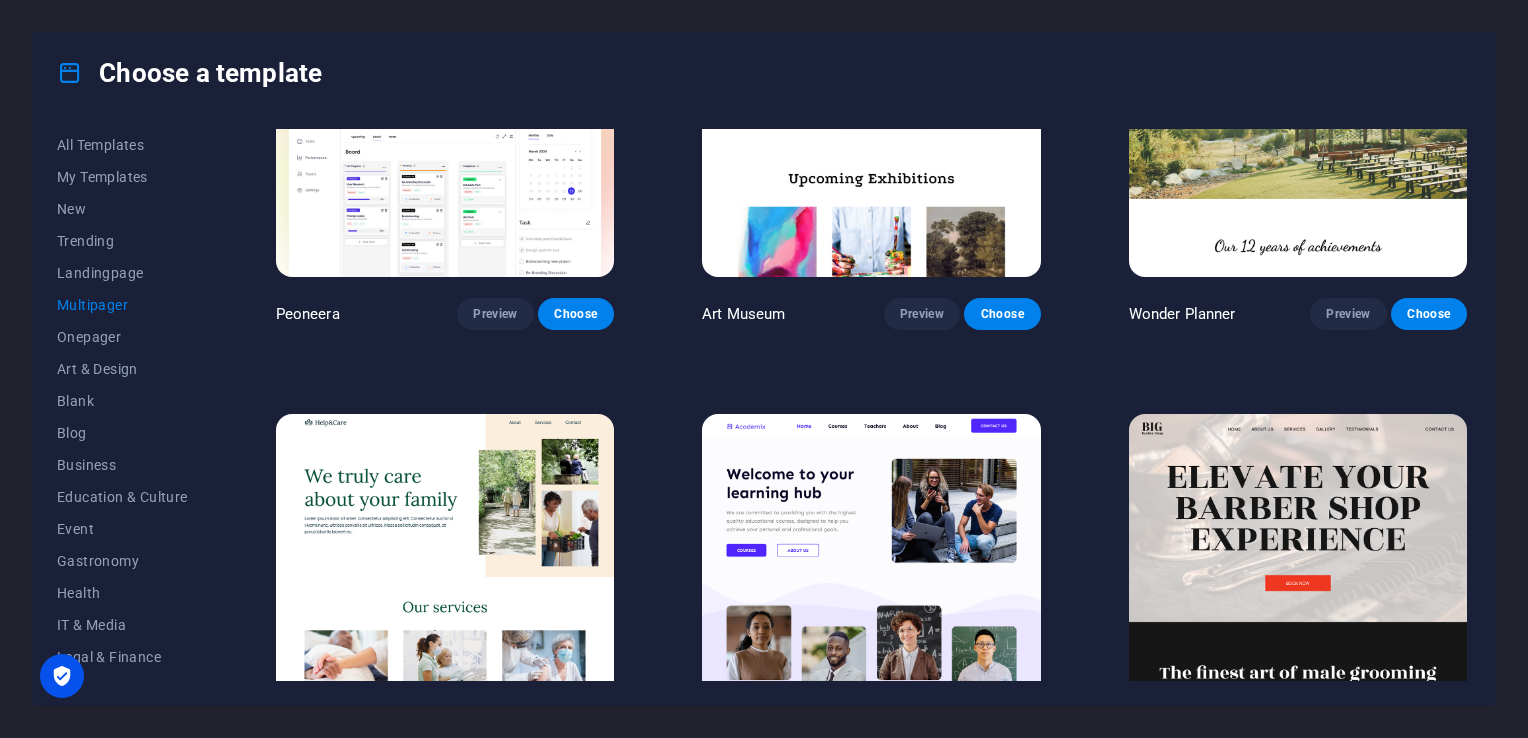 scroll, scrollTop: 0, scrollLeft: 0, axis: both 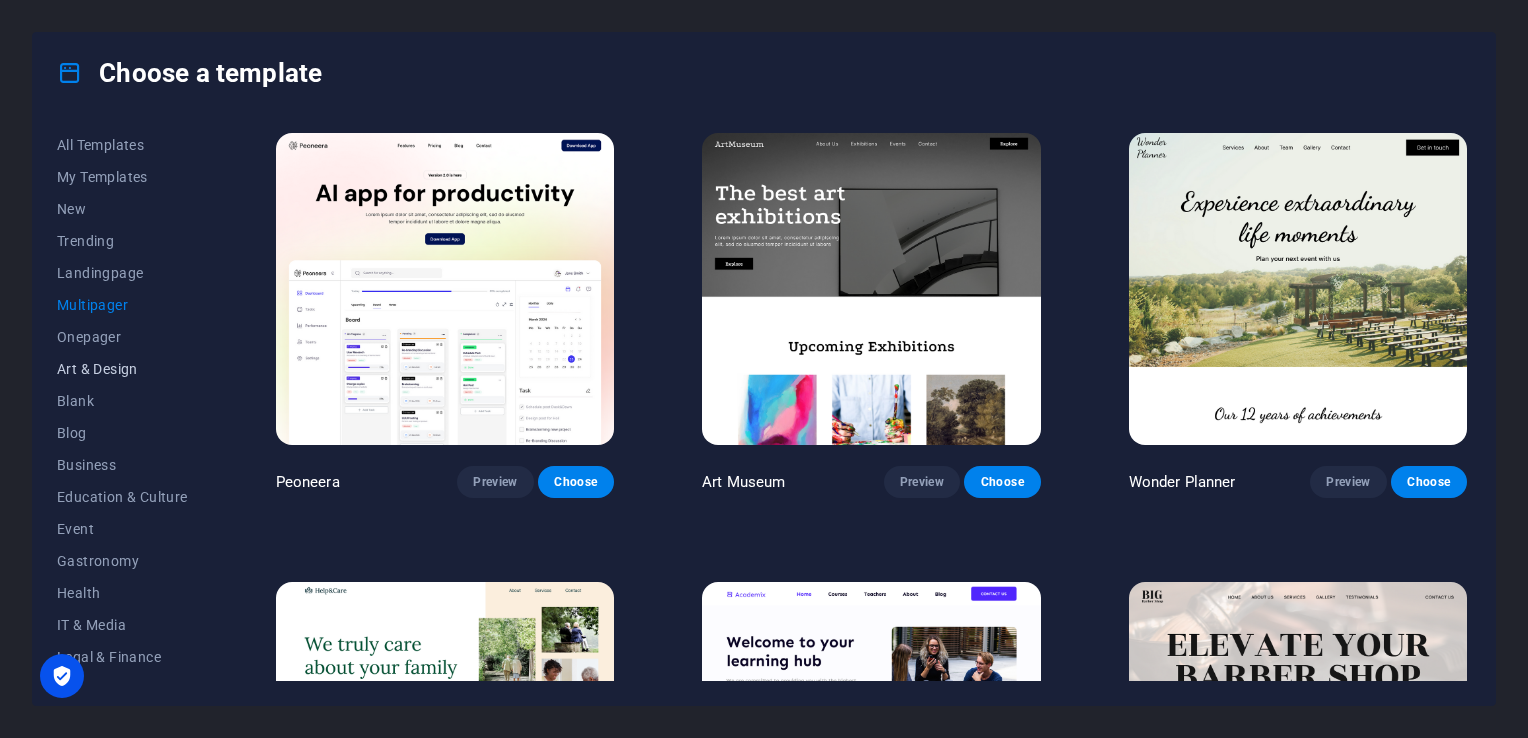 click on "Art & Design" at bounding box center (122, 369) 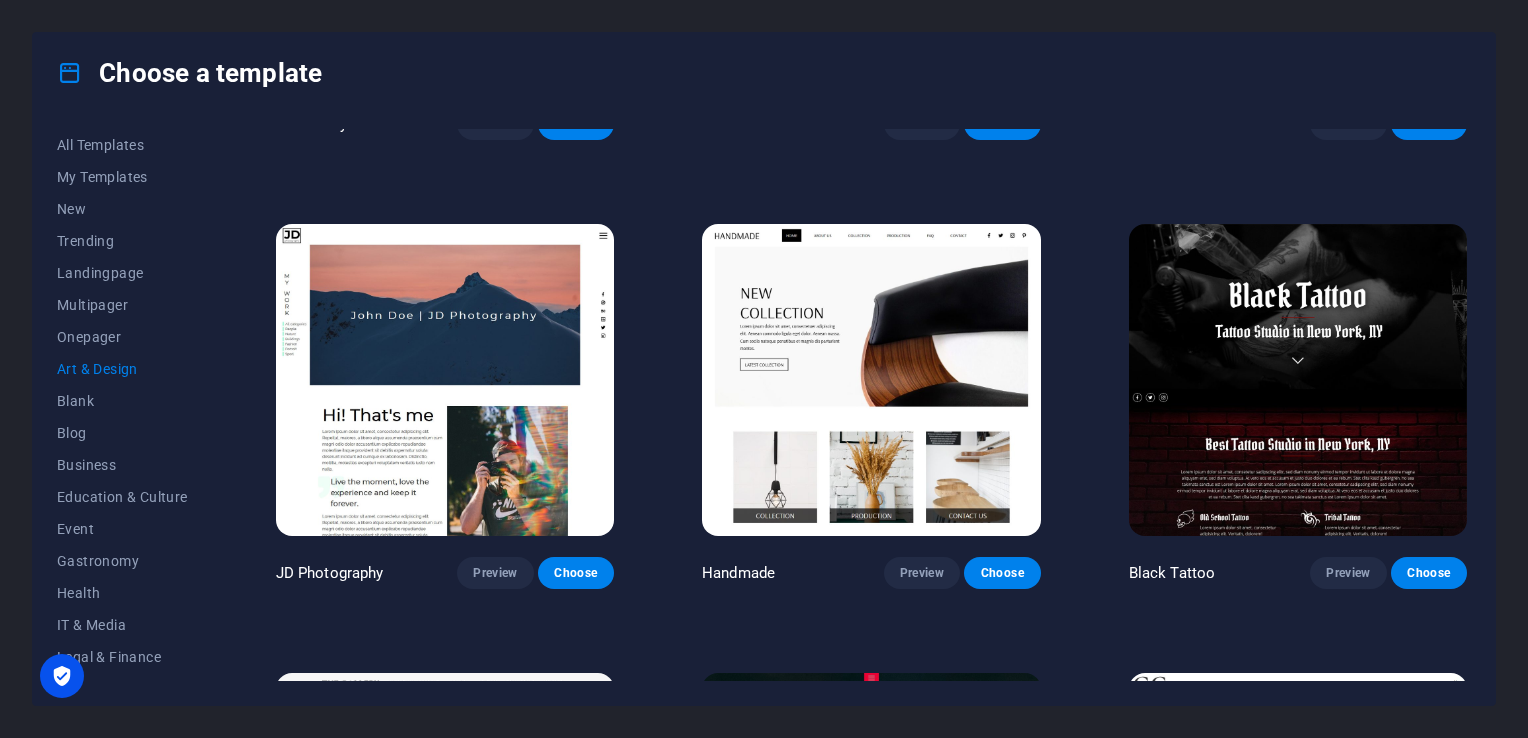 scroll, scrollTop: 360, scrollLeft: 0, axis: vertical 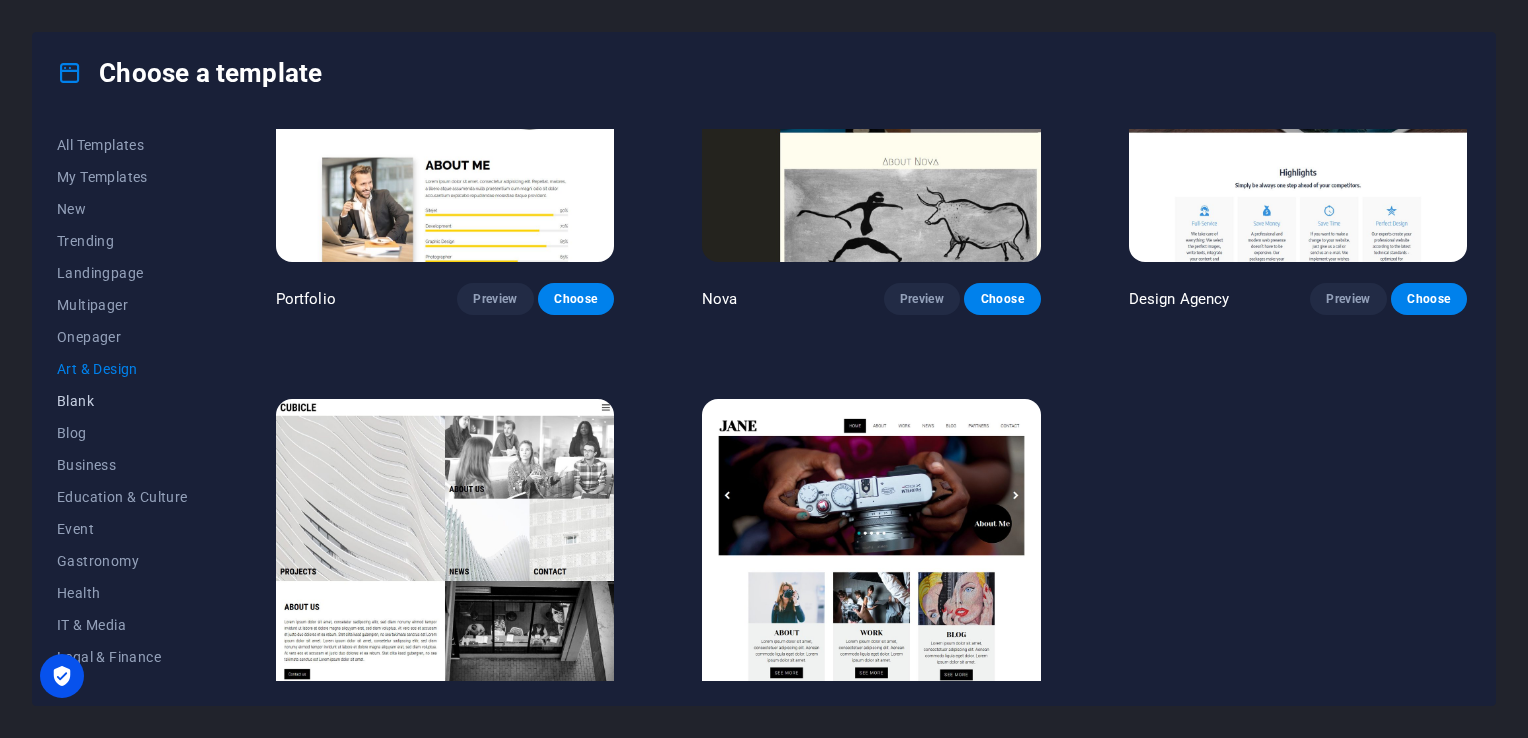 click on "Blank" at bounding box center (122, 401) 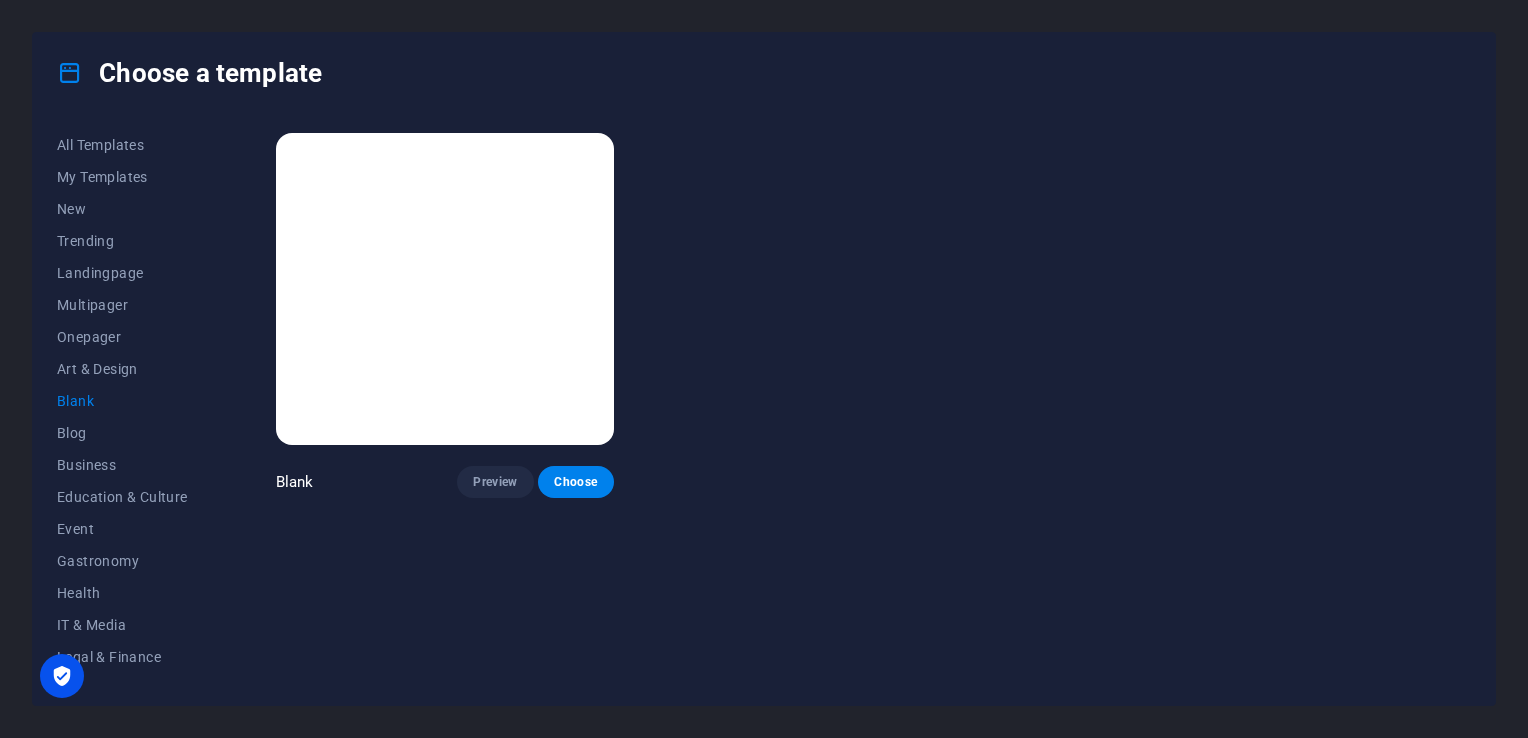 scroll, scrollTop: 0, scrollLeft: 0, axis: both 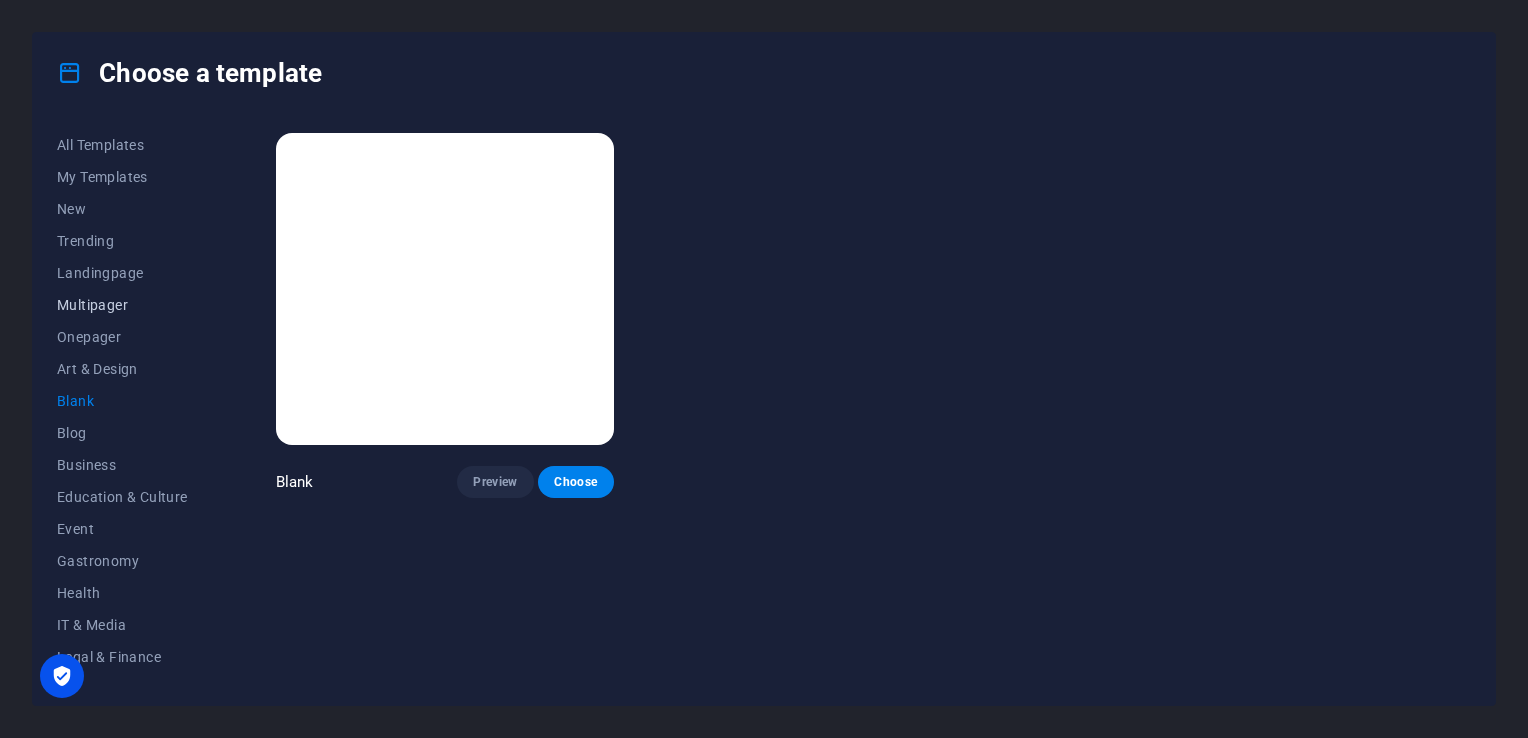 click on "Multipager" at bounding box center (122, 305) 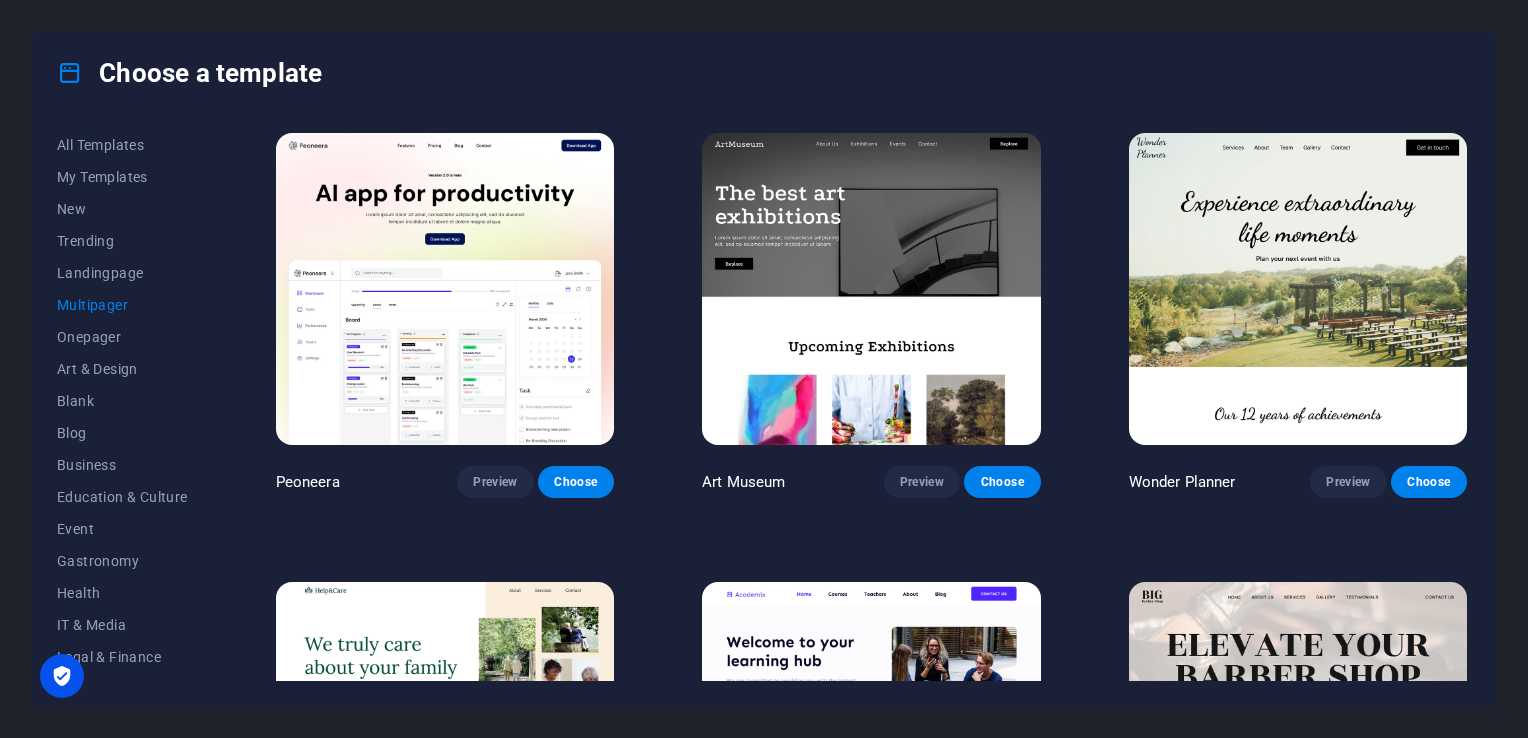 drag, startPoint x: 1471, startPoint y: 146, endPoint x: 1467, endPoint y: 170, distance: 24.33105 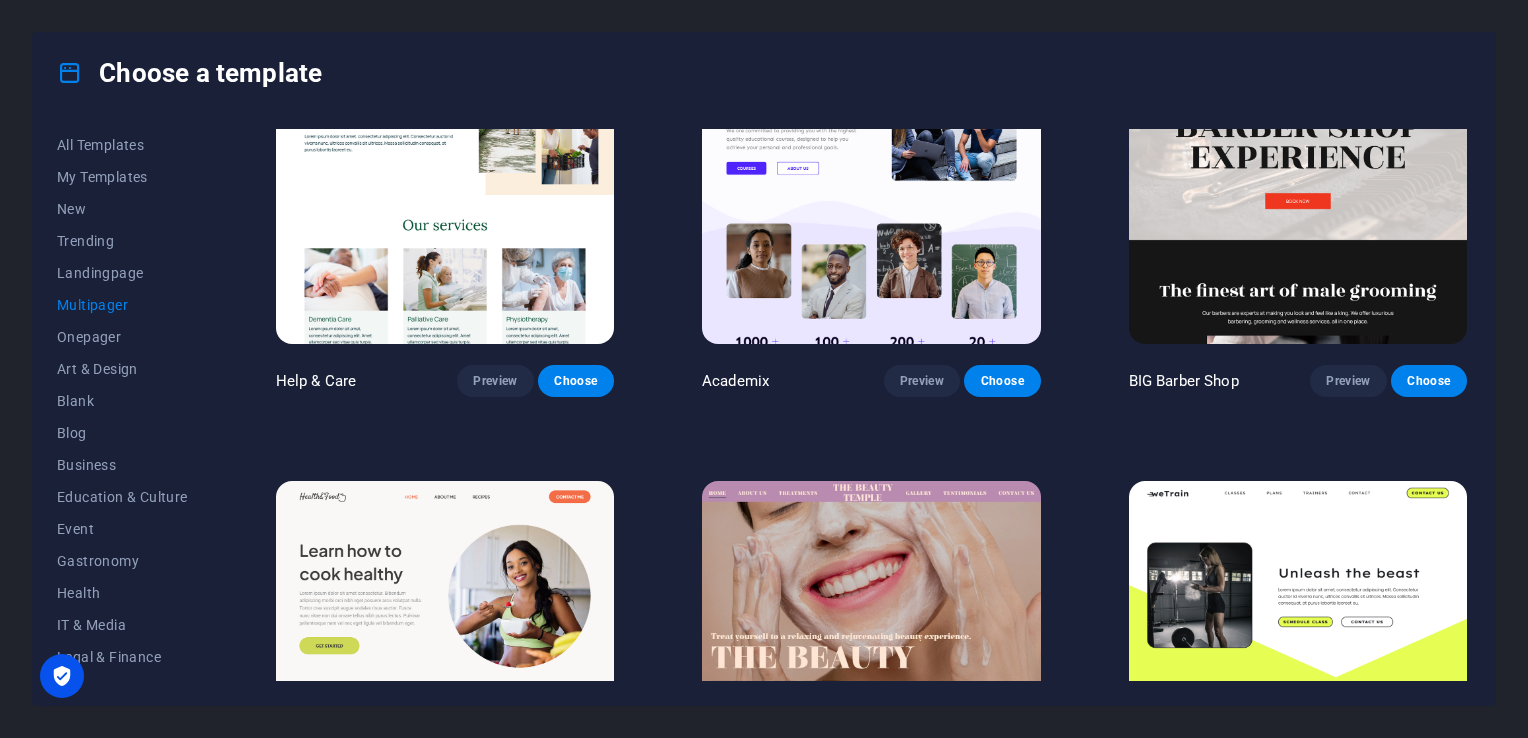 scroll, scrollTop: 0, scrollLeft: 0, axis: both 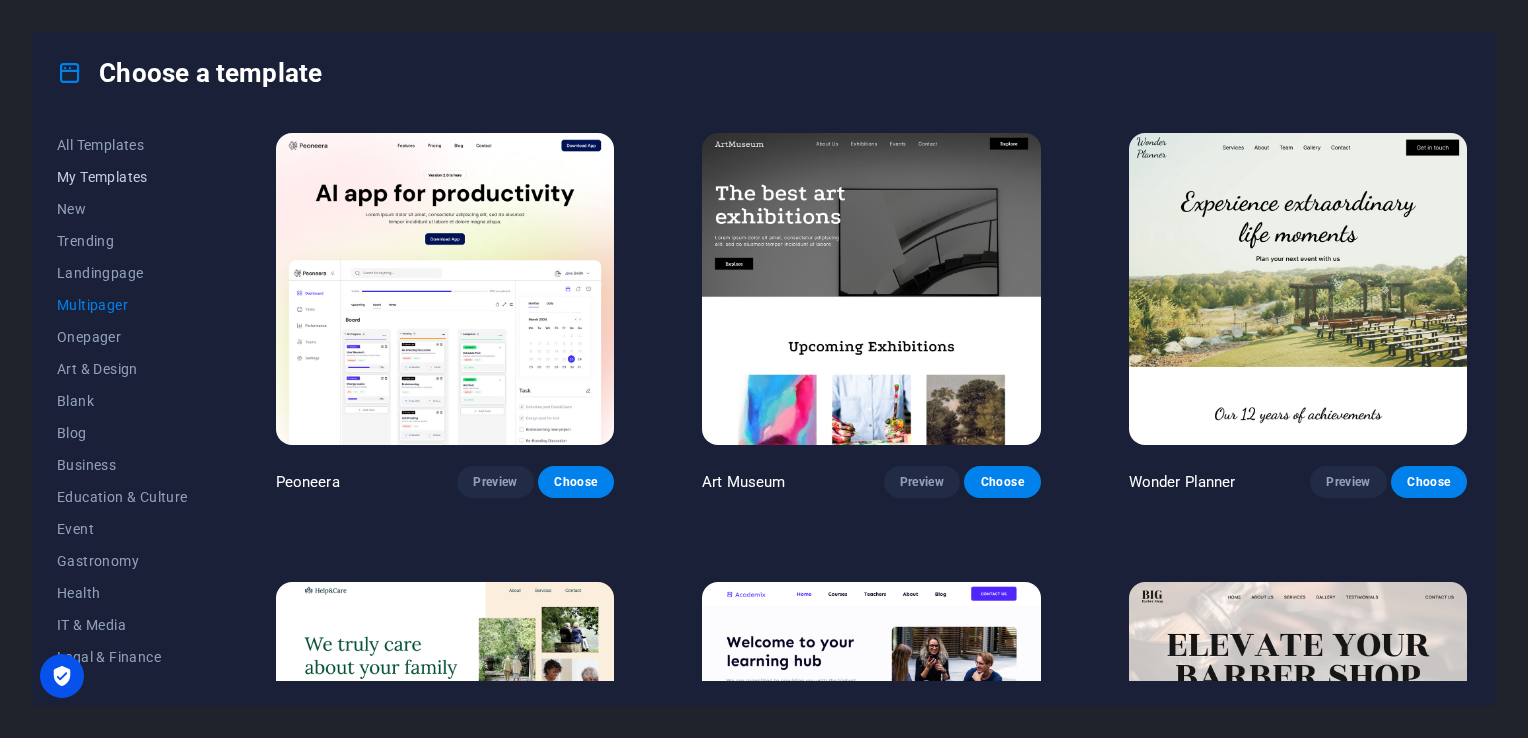 click on "My Templates" at bounding box center [122, 177] 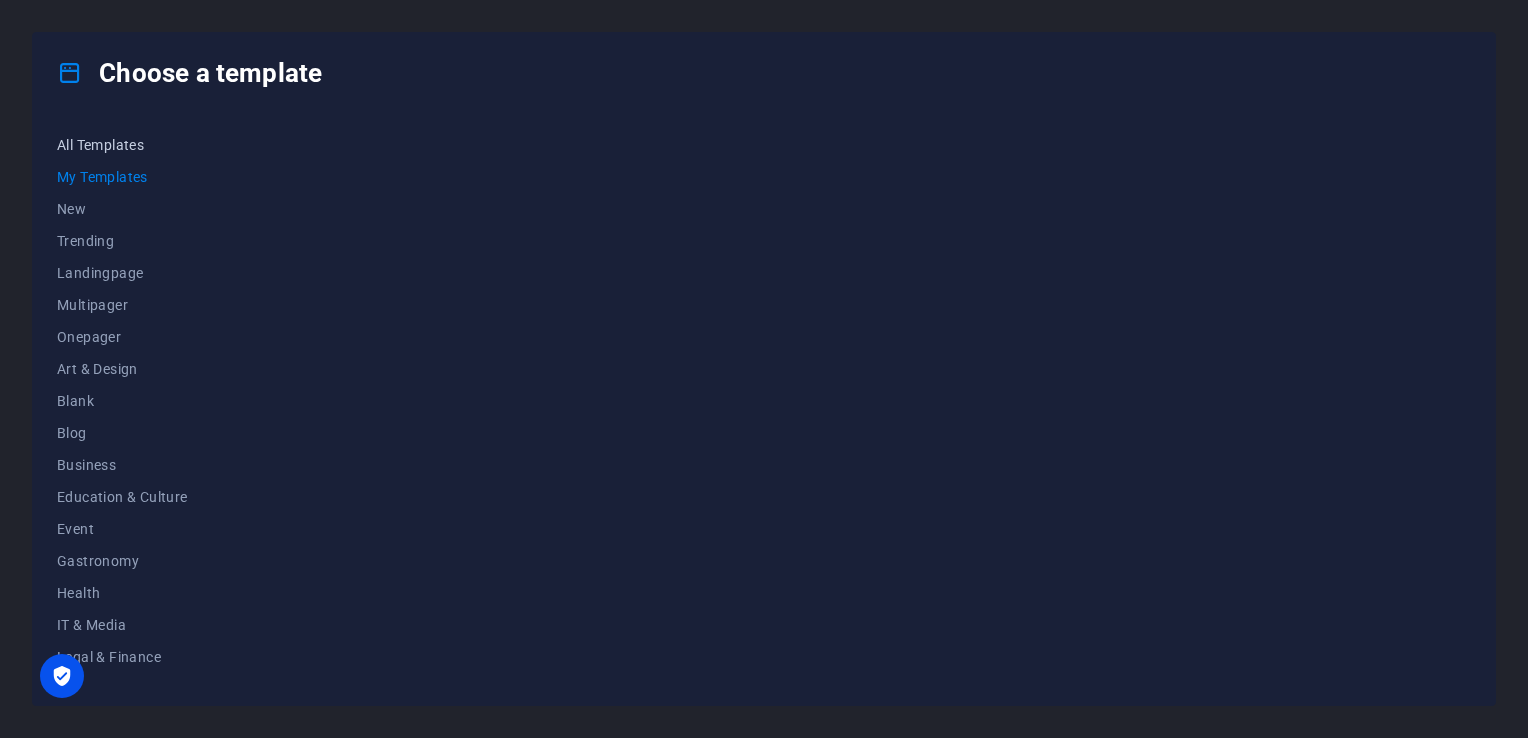 click on "All Templates" at bounding box center [122, 145] 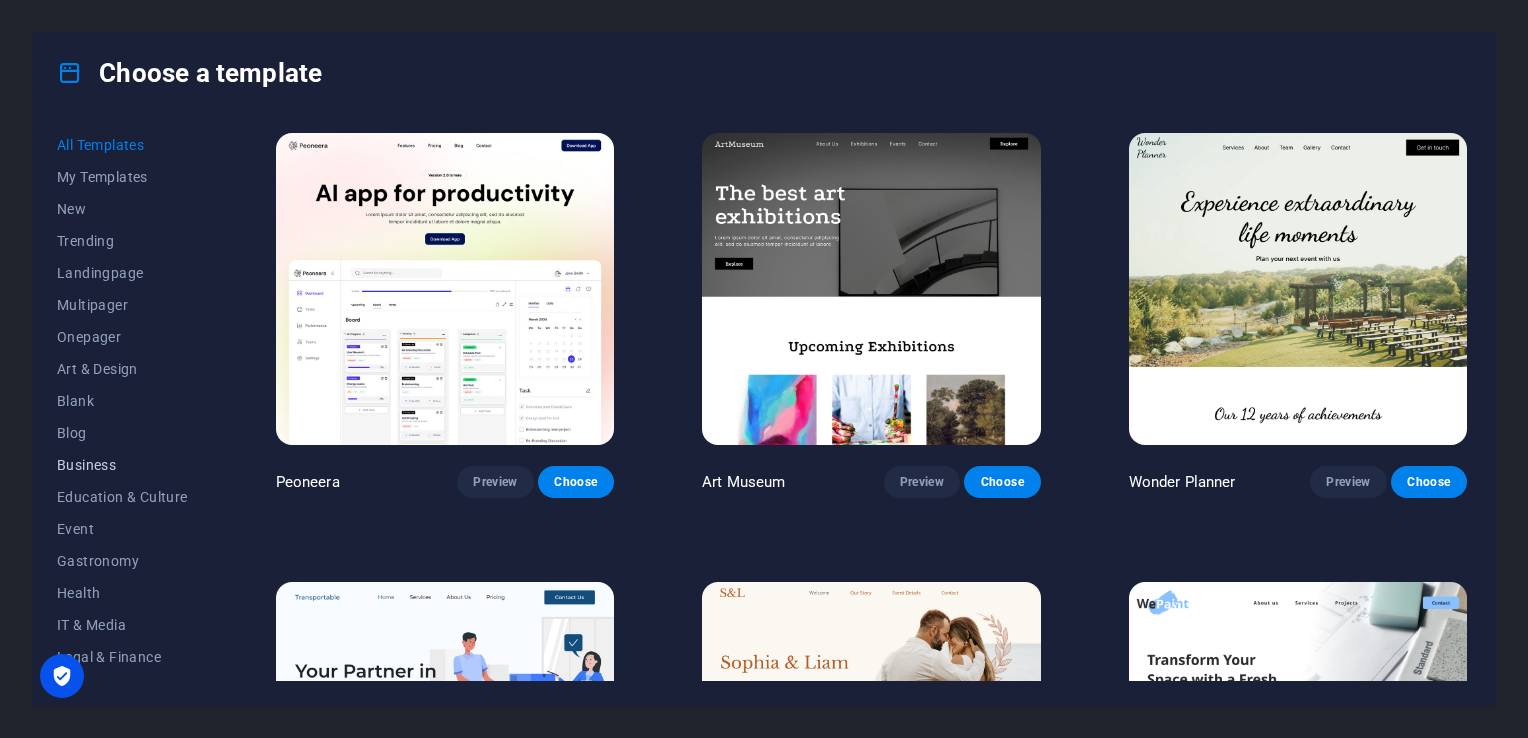 click on "Business" at bounding box center (122, 465) 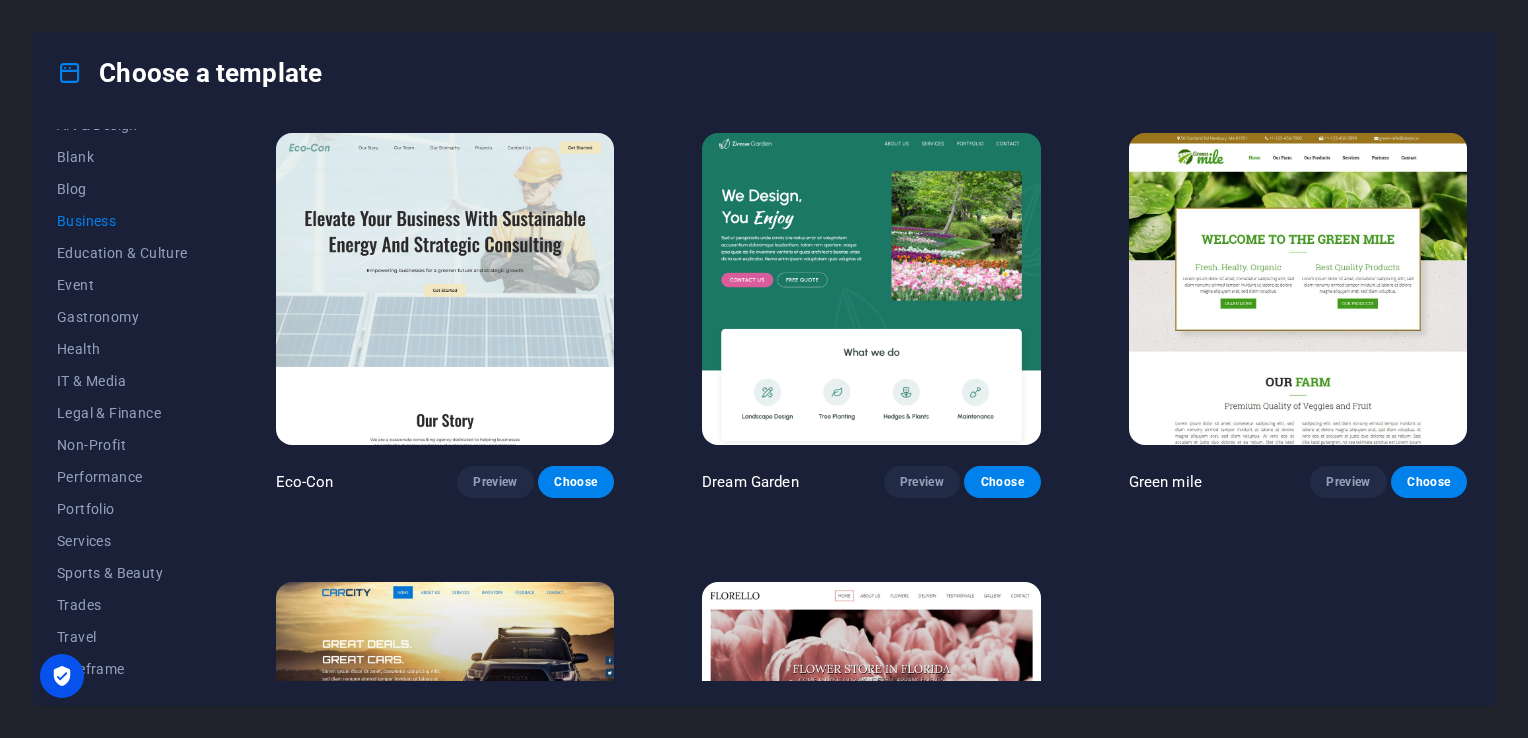 scroll, scrollTop: 247, scrollLeft: 0, axis: vertical 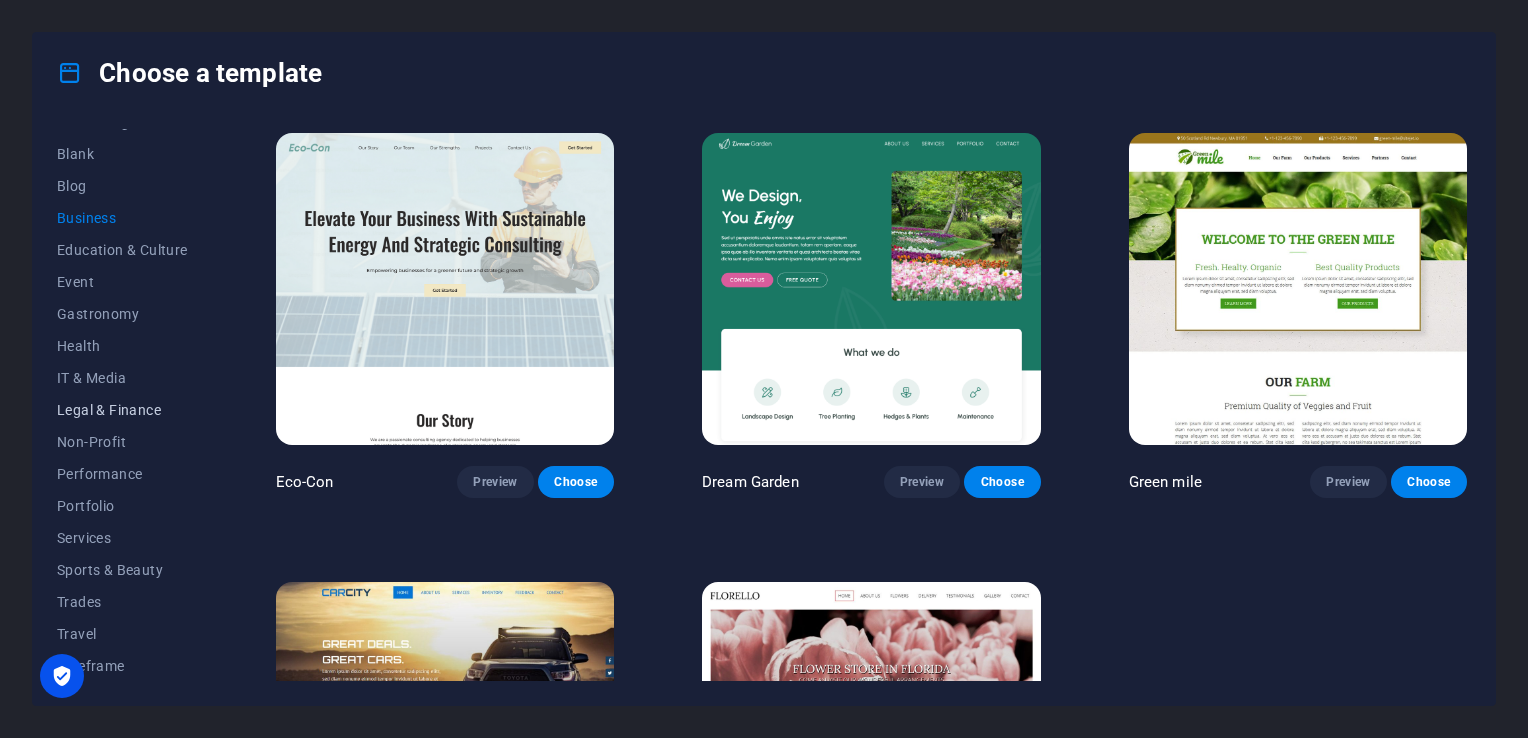 click on "Legal & Finance" at bounding box center (122, 410) 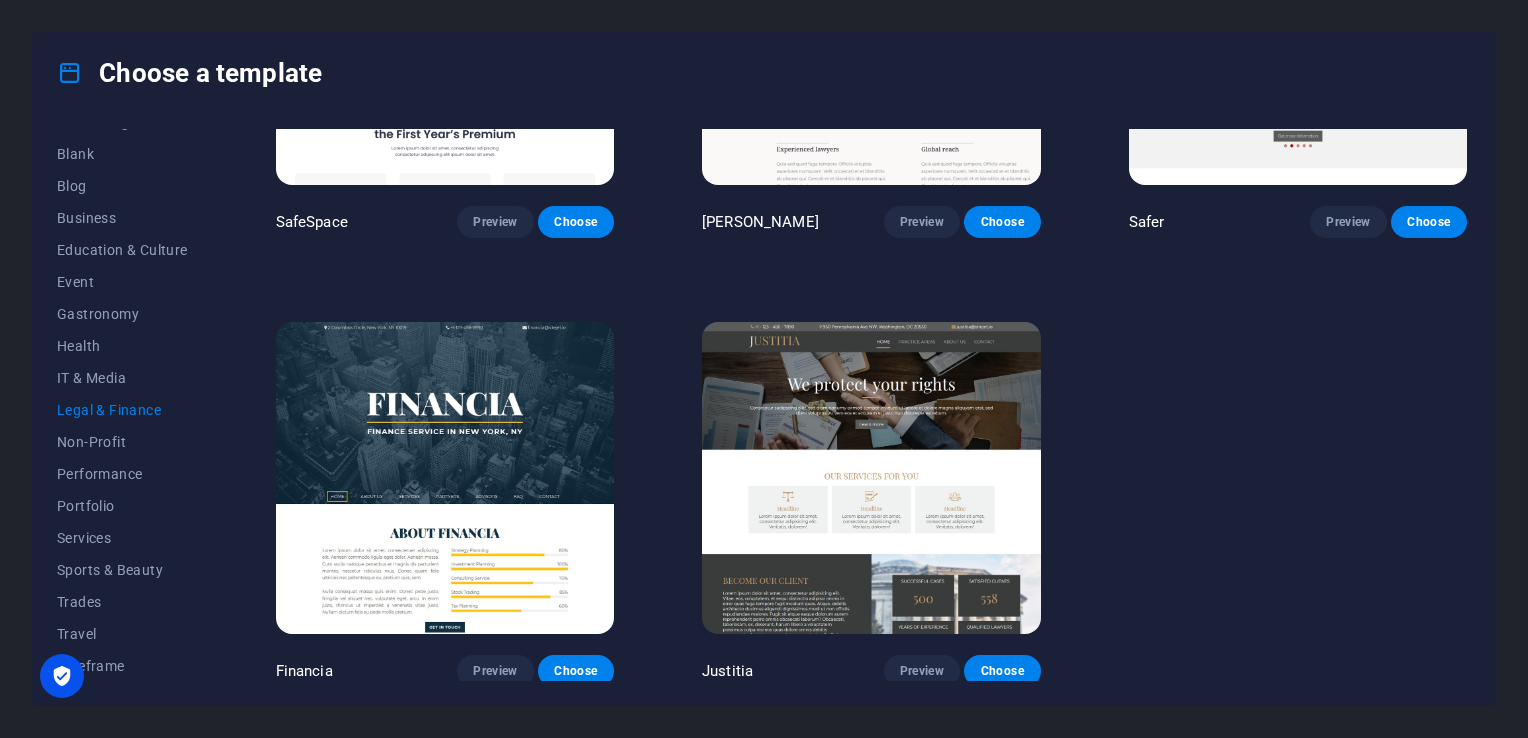 scroll, scrollTop: 260, scrollLeft: 0, axis: vertical 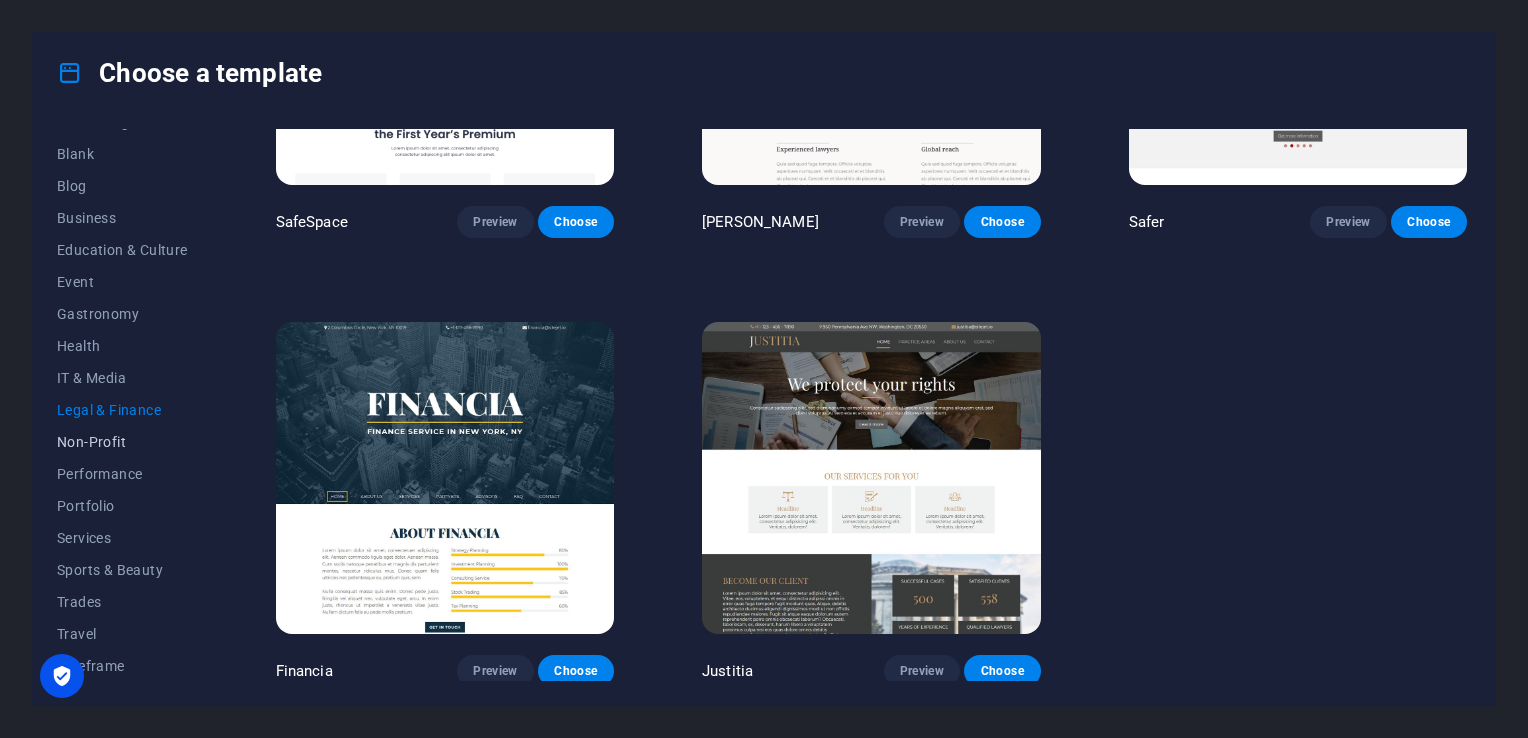click on "Non-Profit" at bounding box center [122, 442] 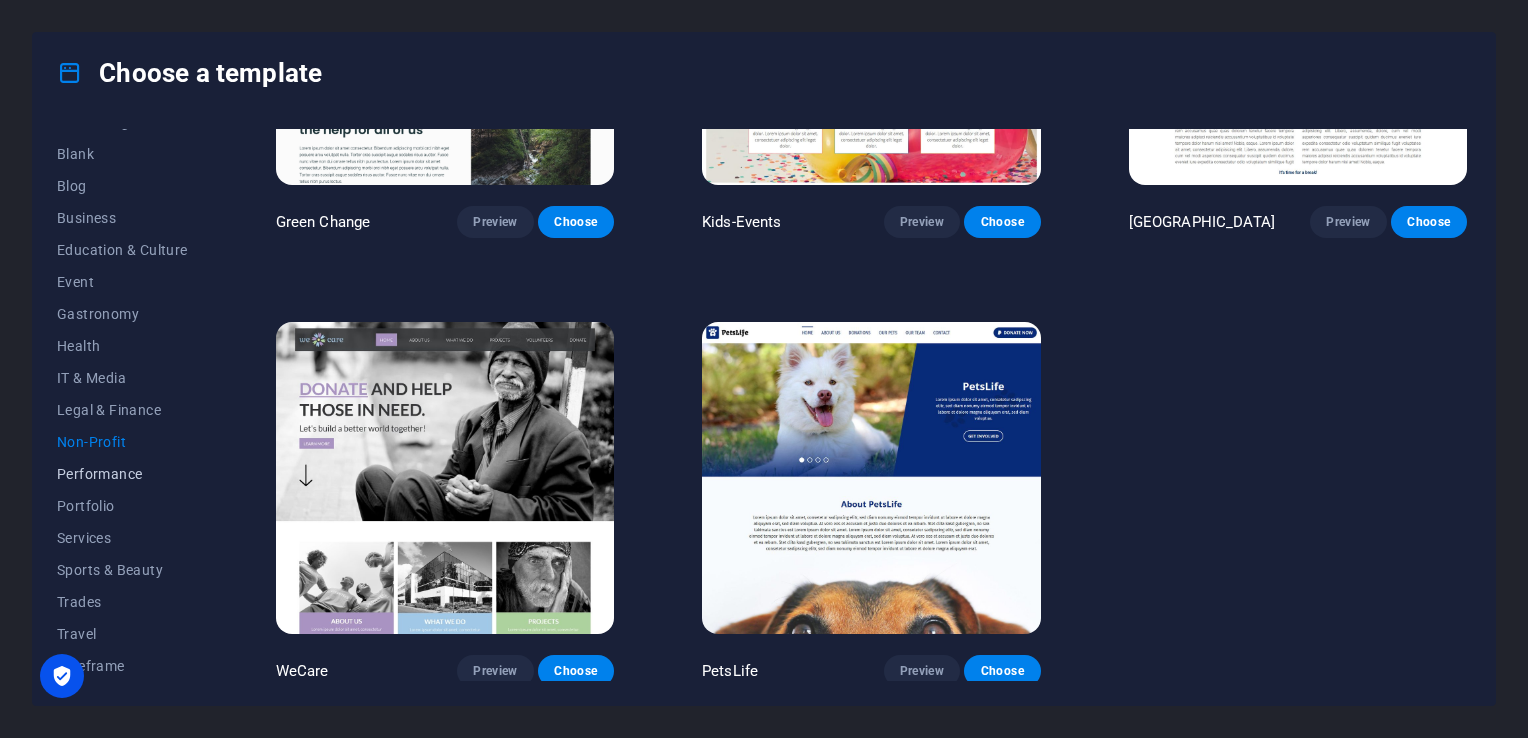 click on "Performance" at bounding box center [122, 474] 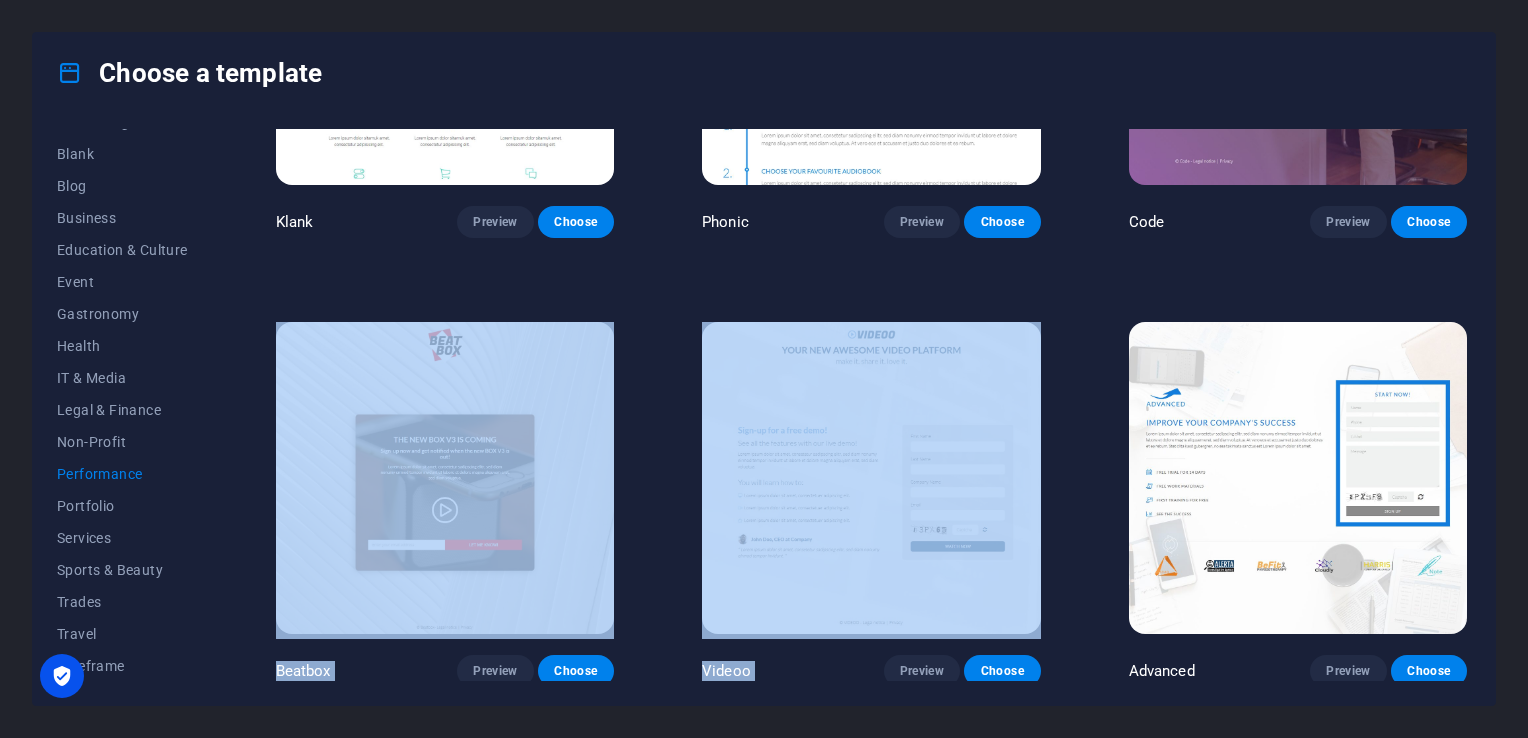 drag, startPoint x: 1473, startPoint y: 290, endPoint x: 1465, endPoint y: 231, distance: 59.5399 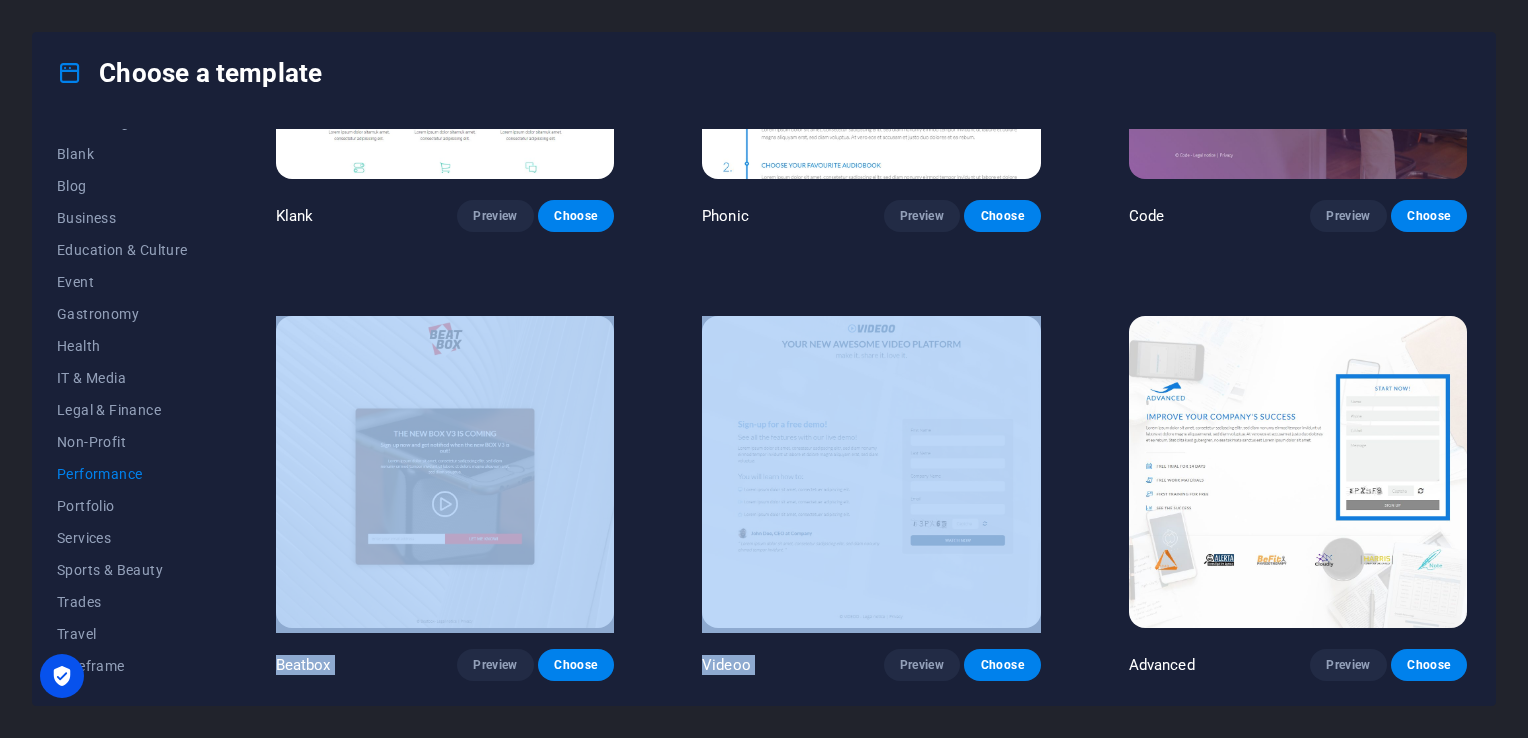 scroll, scrollTop: 0, scrollLeft: 0, axis: both 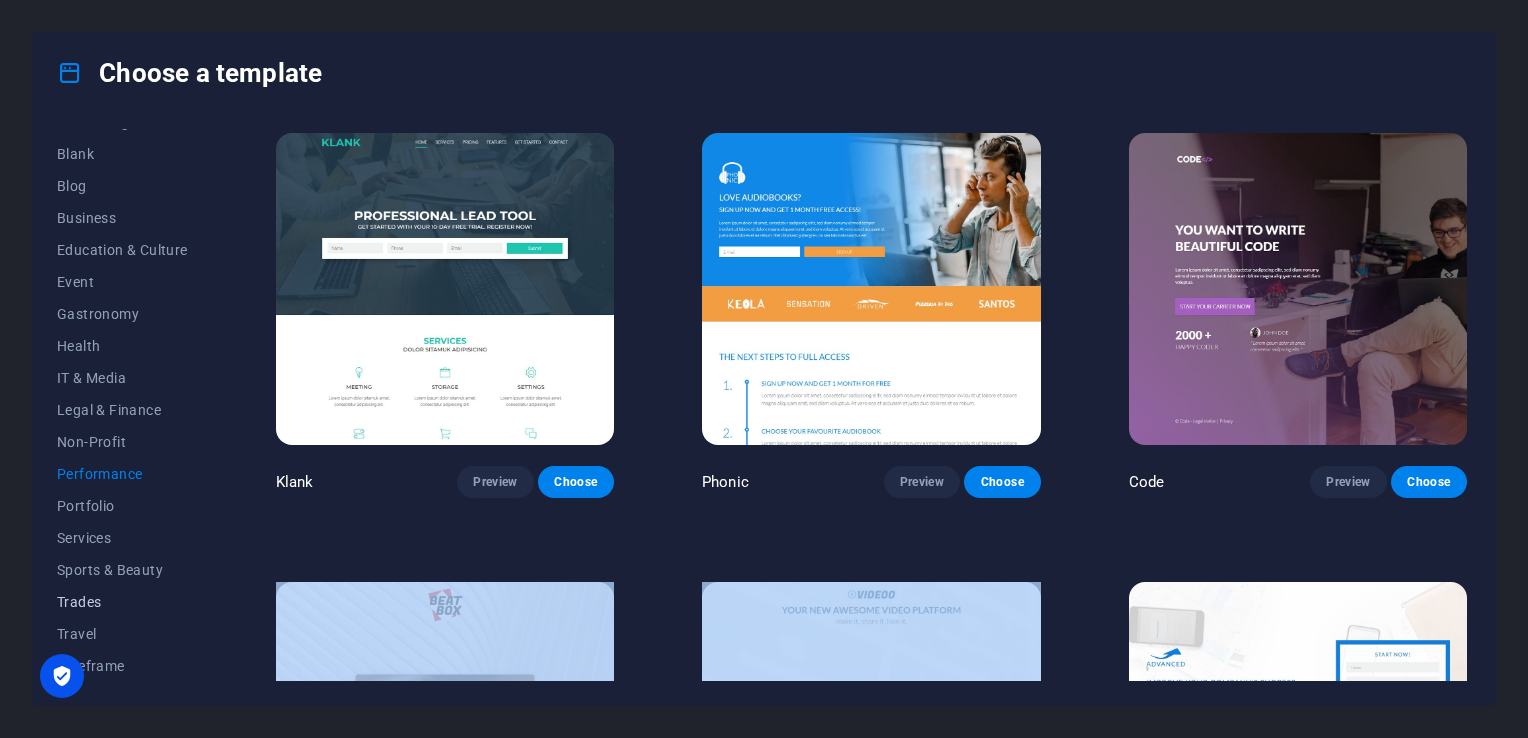click on "Trades" at bounding box center (122, 602) 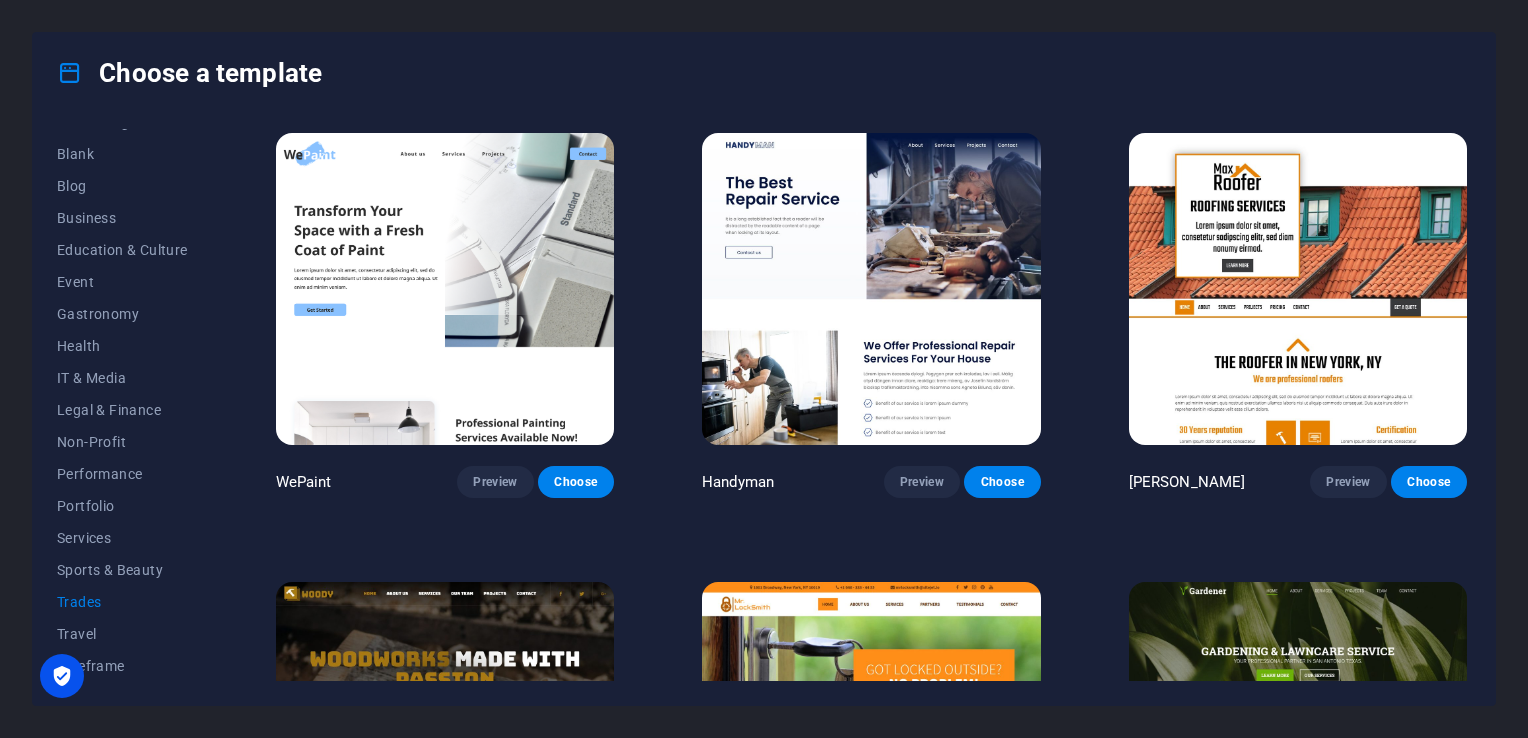scroll, scrollTop: 236, scrollLeft: 0, axis: vertical 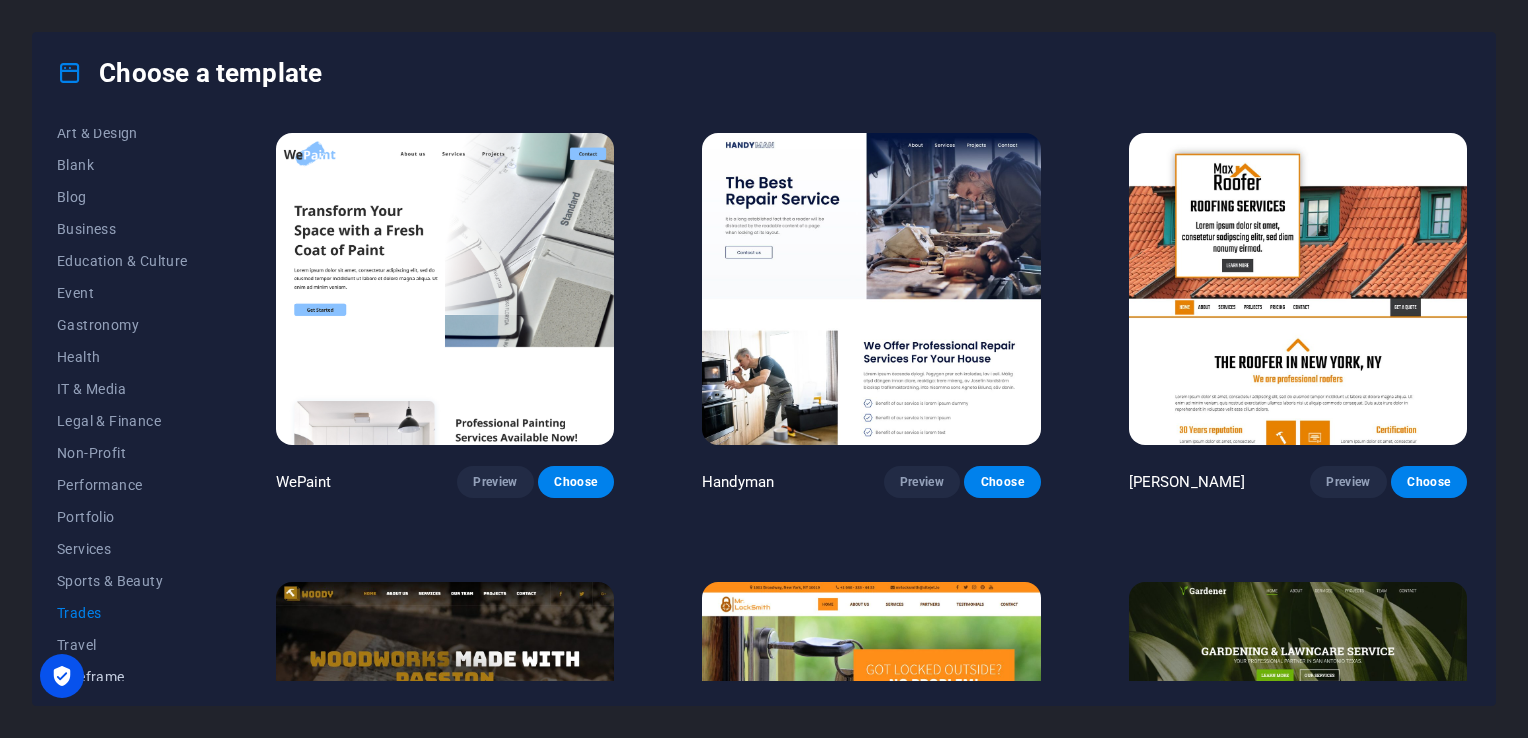 click on "Wireframe" at bounding box center [122, 677] 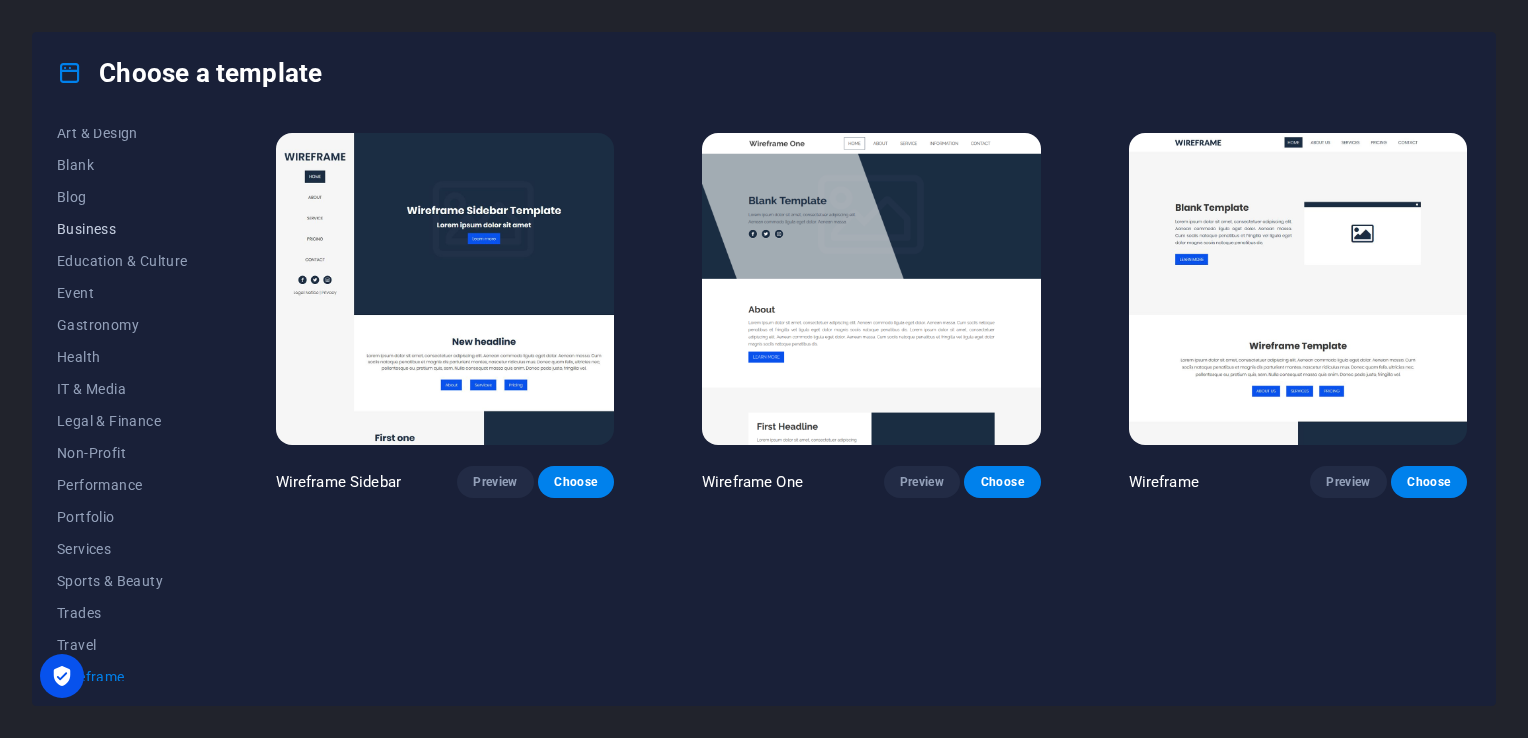 click on "Business" at bounding box center (122, 229) 